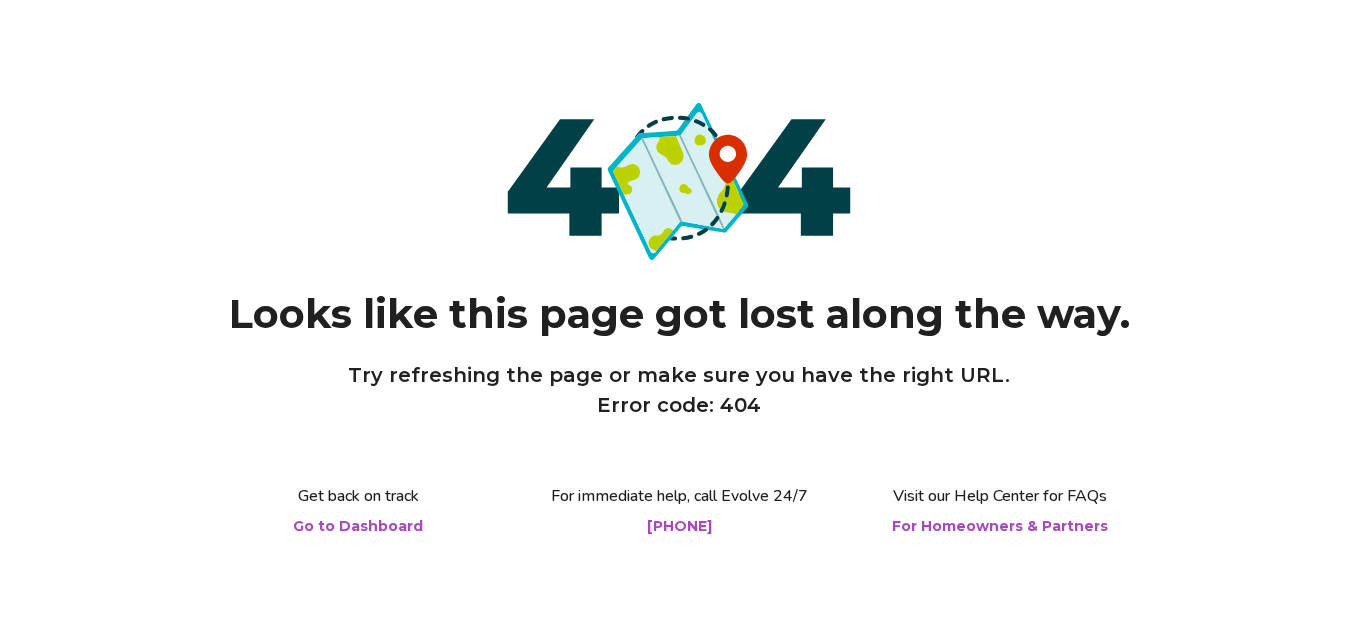 scroll, scrollTop: 0, scrollLeft: 0, axis: both 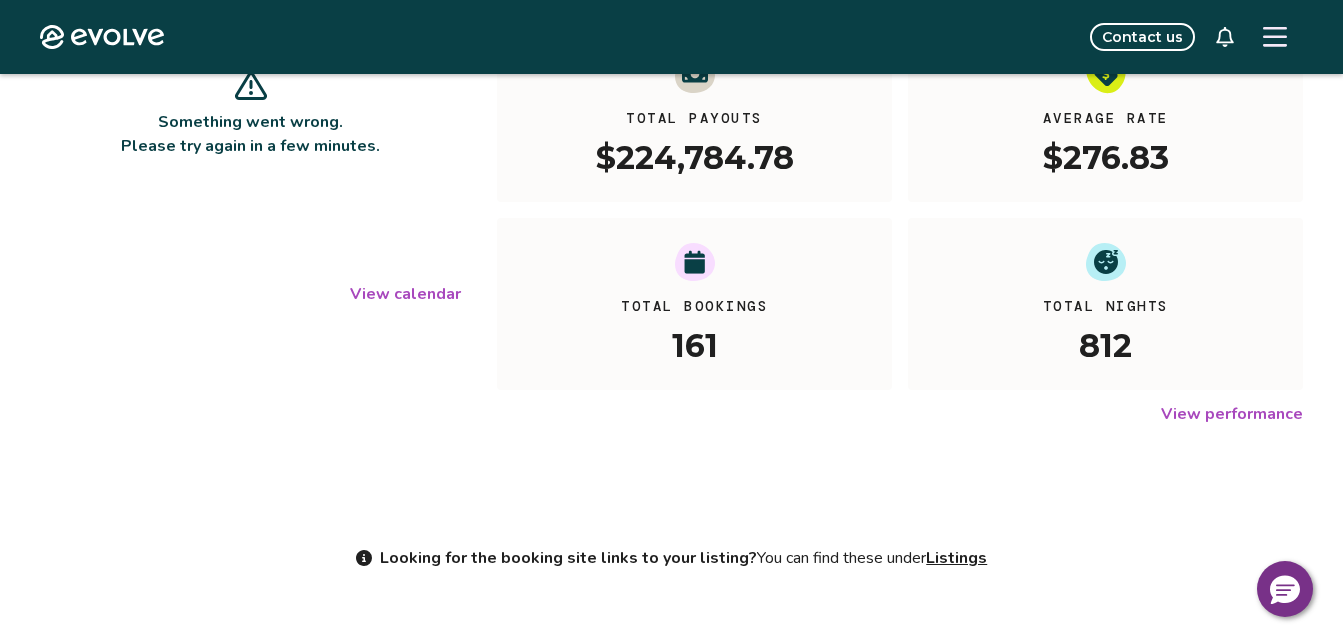 click on "View calendar" at bounding box center (405, 294) 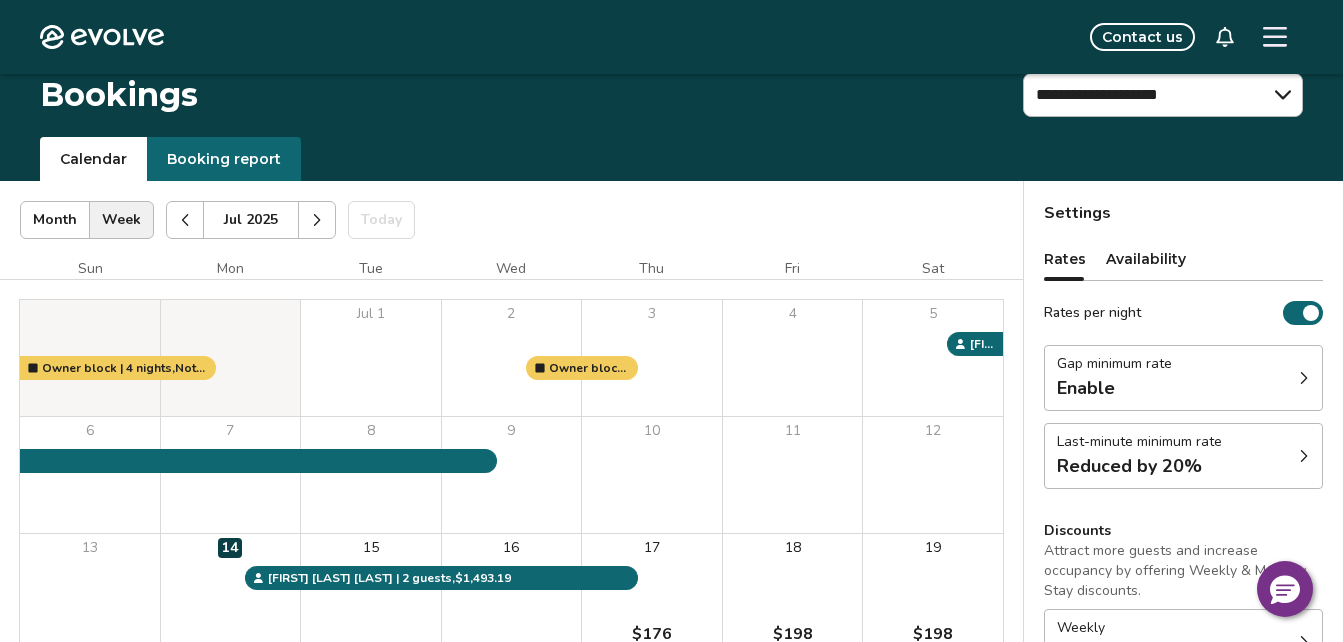 scroll, scrollTop: 0, scrollLeft: 0, axis: both 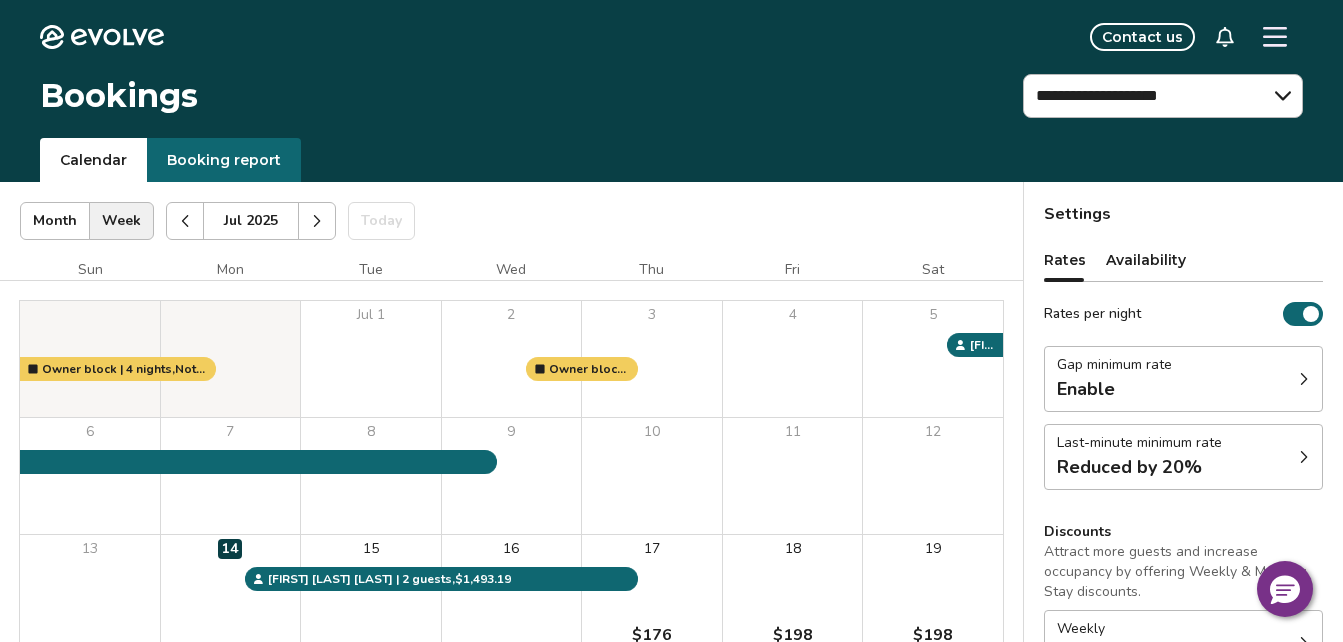 click 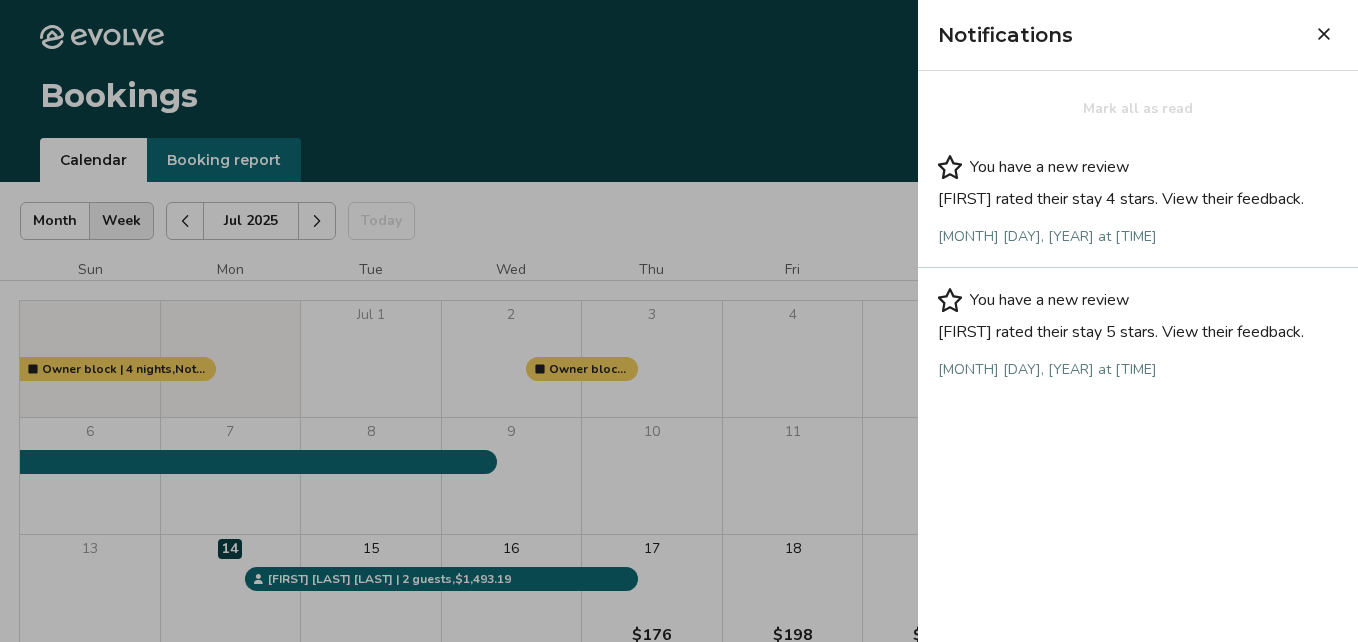 click 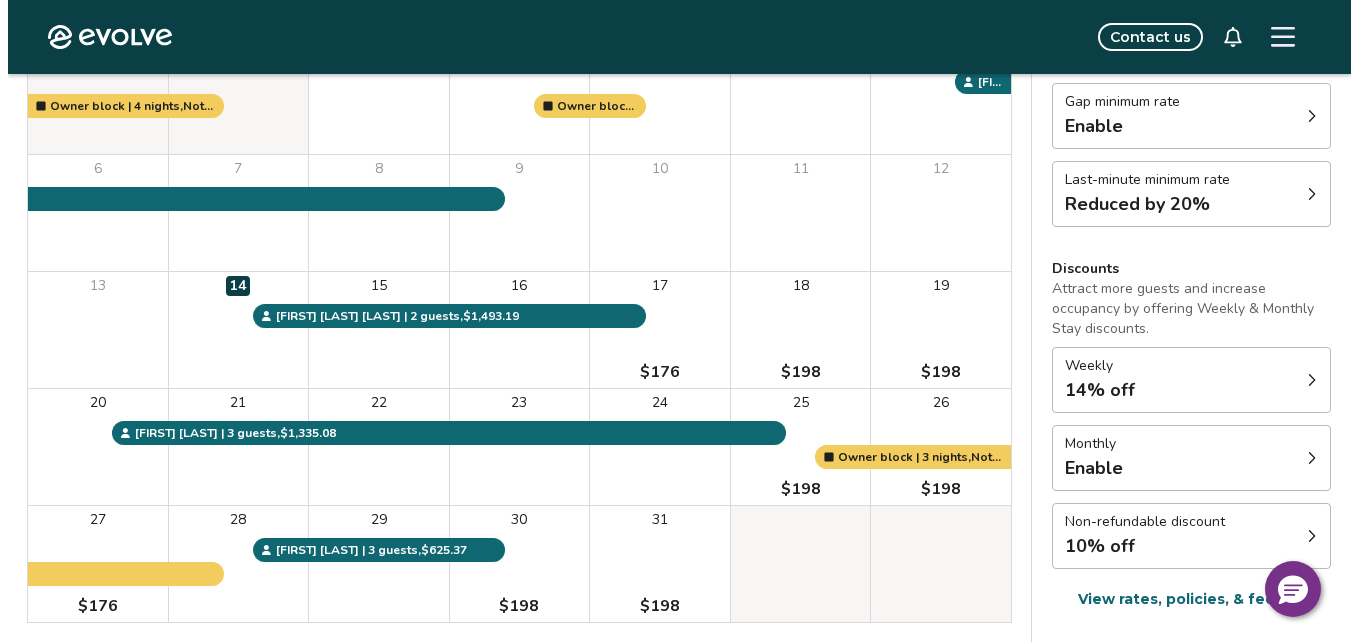 scroll, scrollTop: 392, scrollLeft: 0, axis: vertical 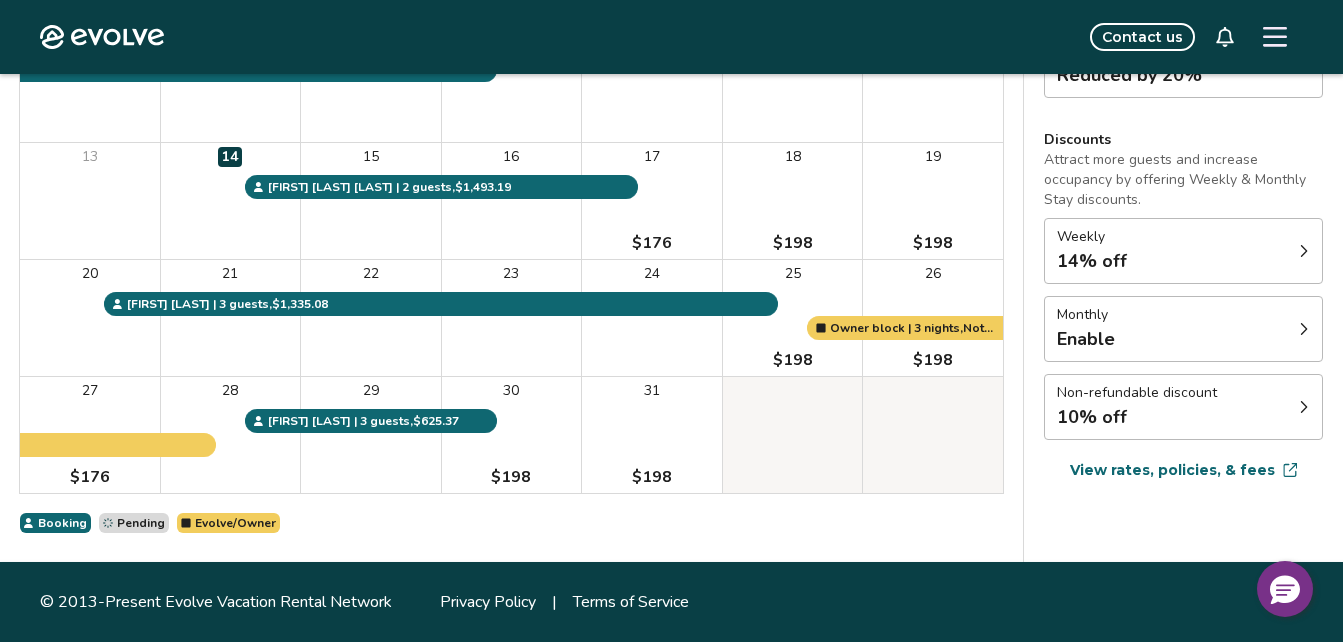 click on "18 $198" at bounding box center [793, 201] 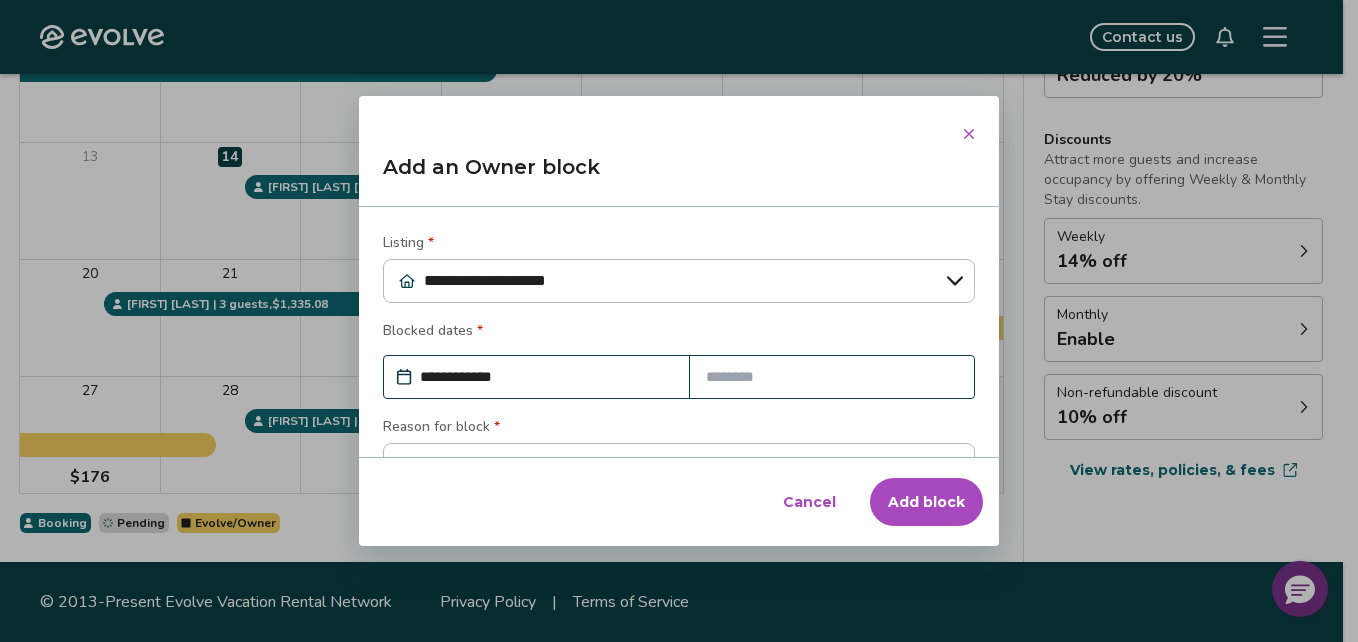 click on "**********" at bounding box center (546, 377) 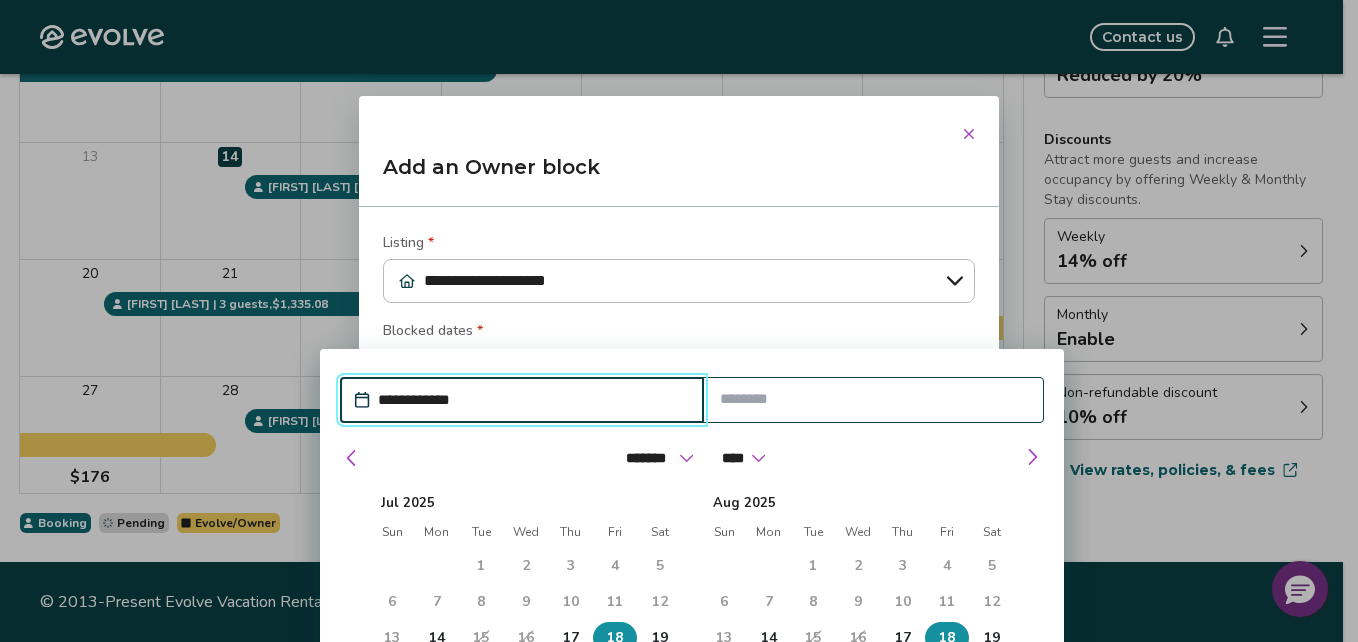 click on "18" at bounding box center (615, 638) 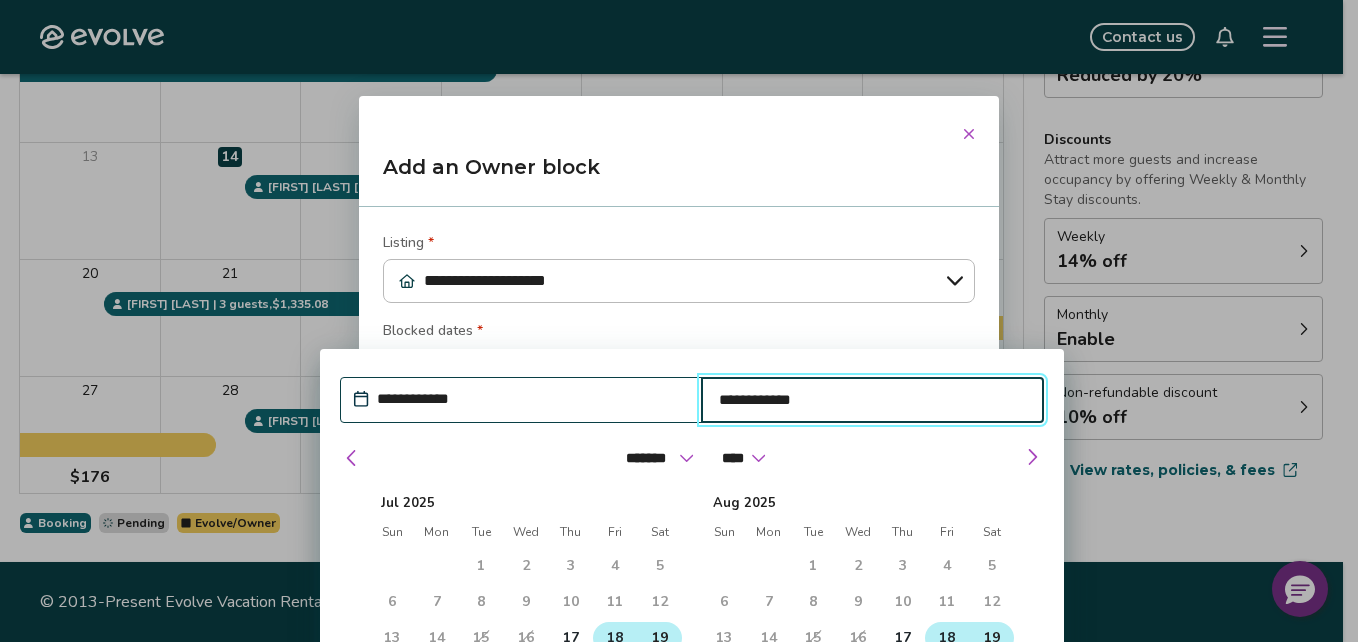 click on "19" at bounding box center [660, 638] 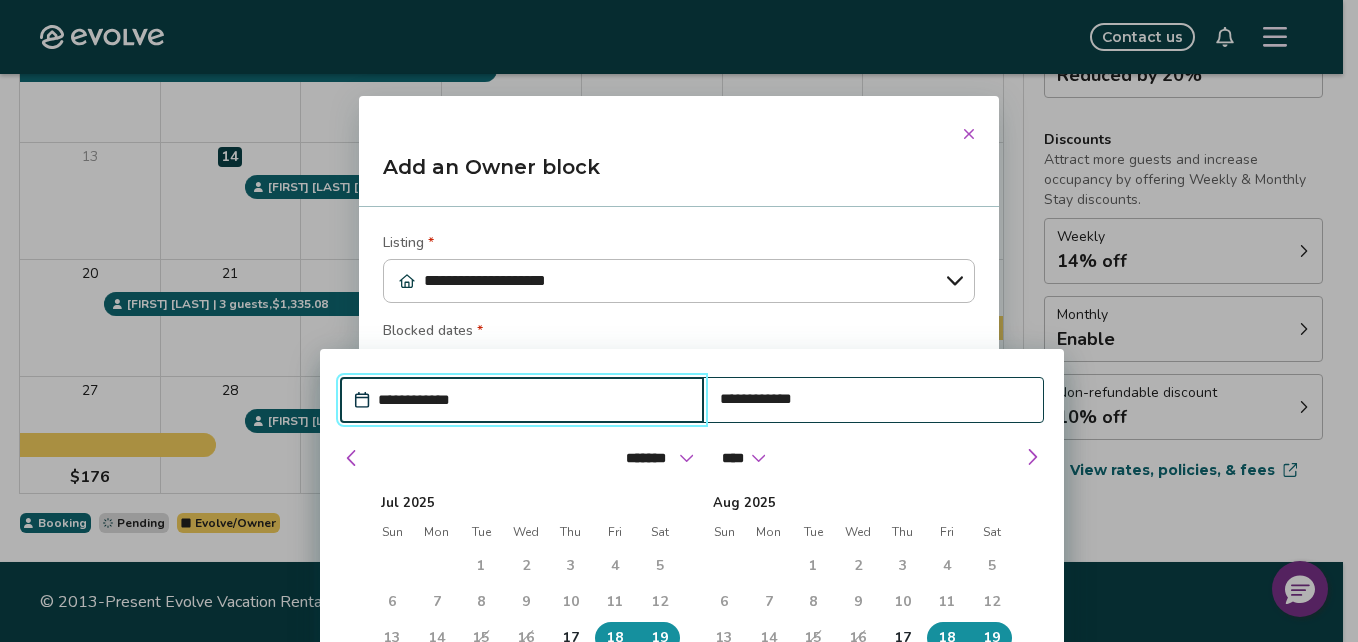 click on "Blocked dates   *" at bounding box center (679, 333) 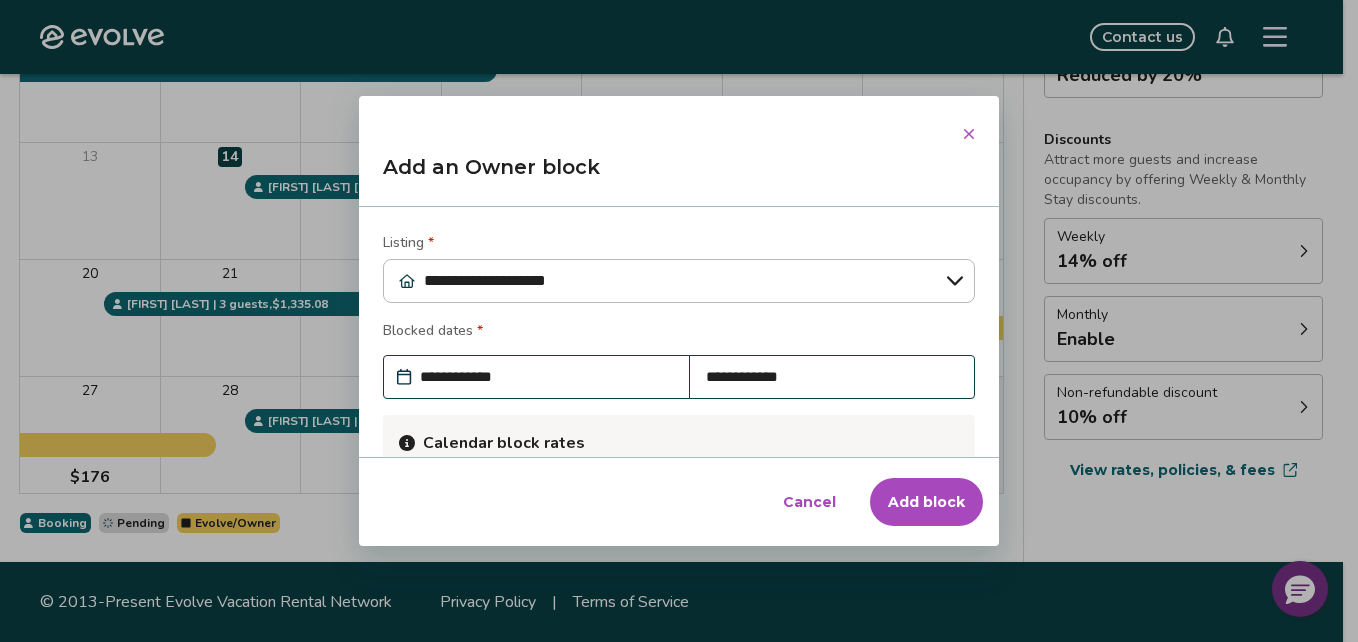 click on "Add block" at bounding box center (926, 502) 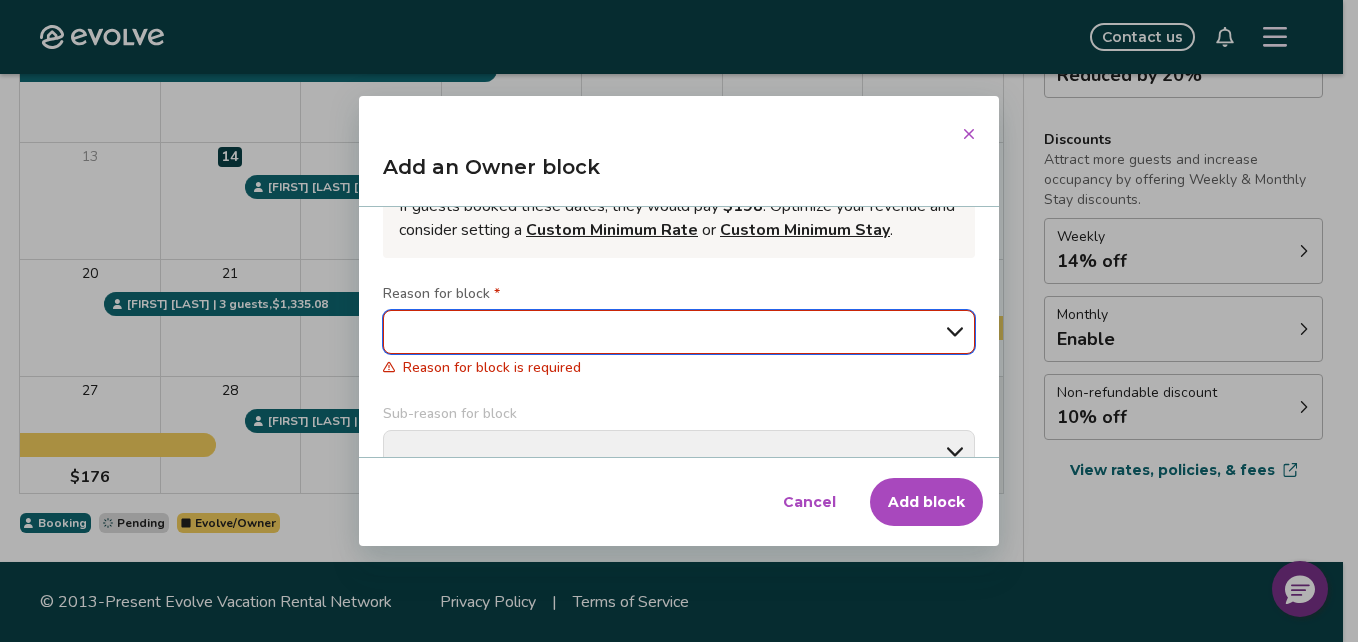 click on "**********" at bounding box center [679, 332] 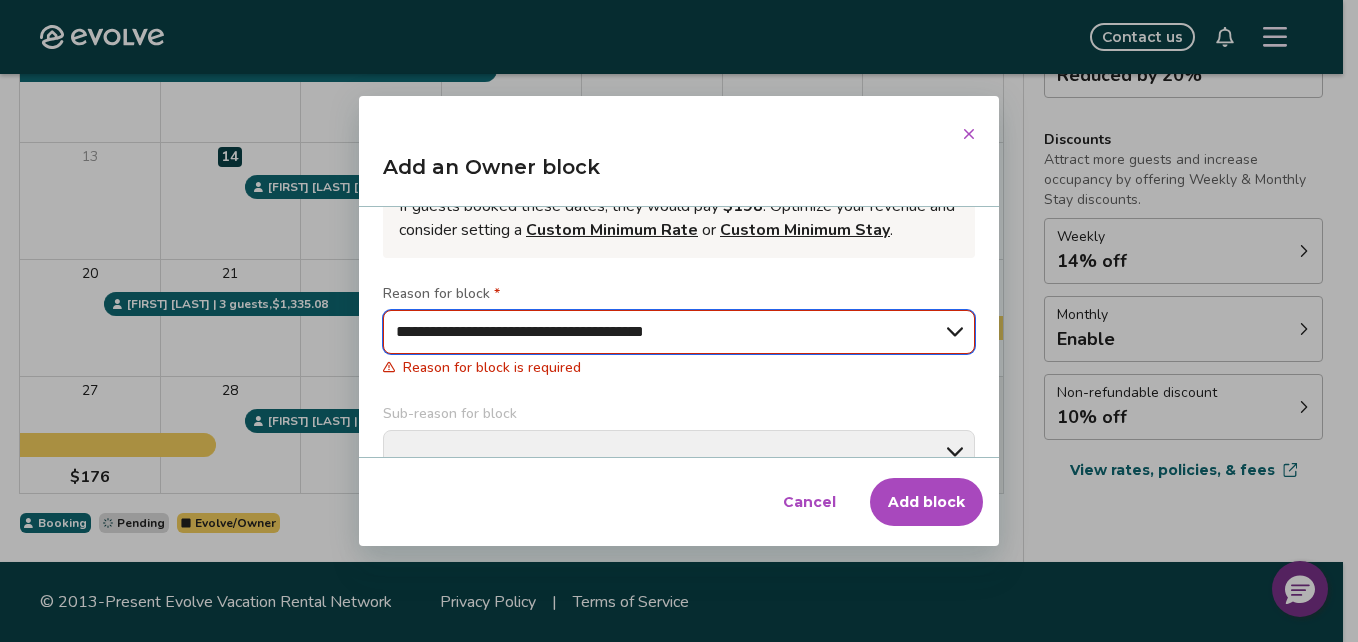 click on "**********" at bounding box center [679, 332] 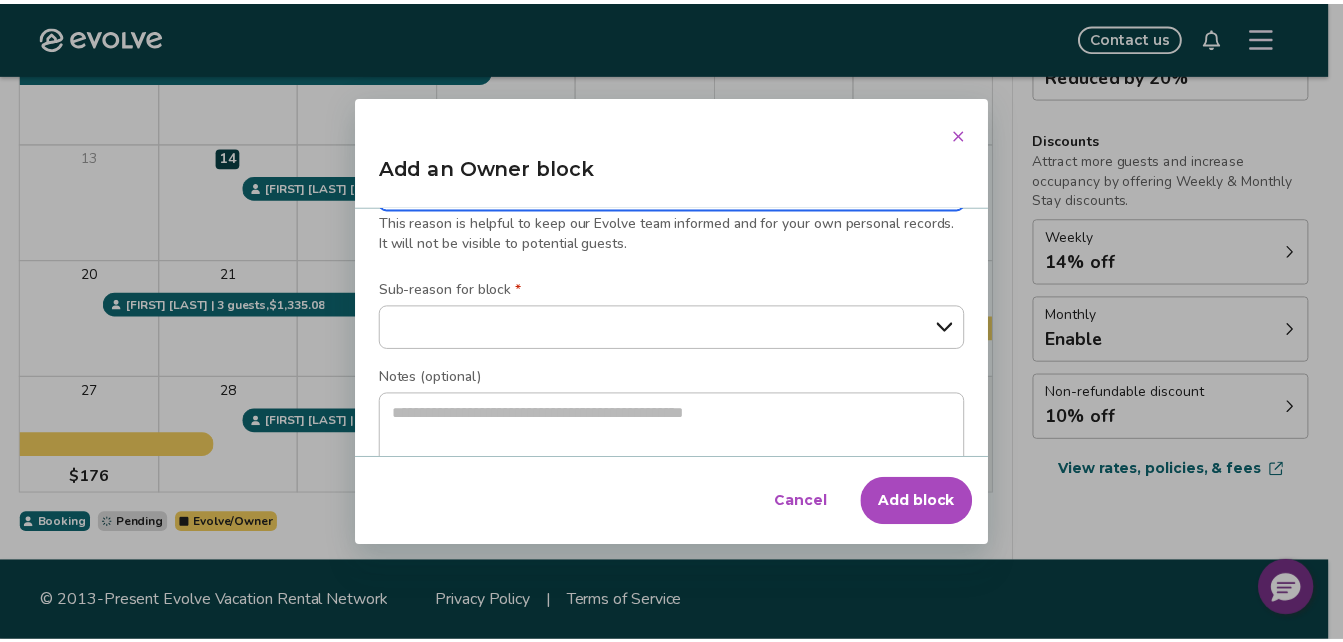 scroll, scrollTop: 411, scrollLeft: 0, axis: vertical 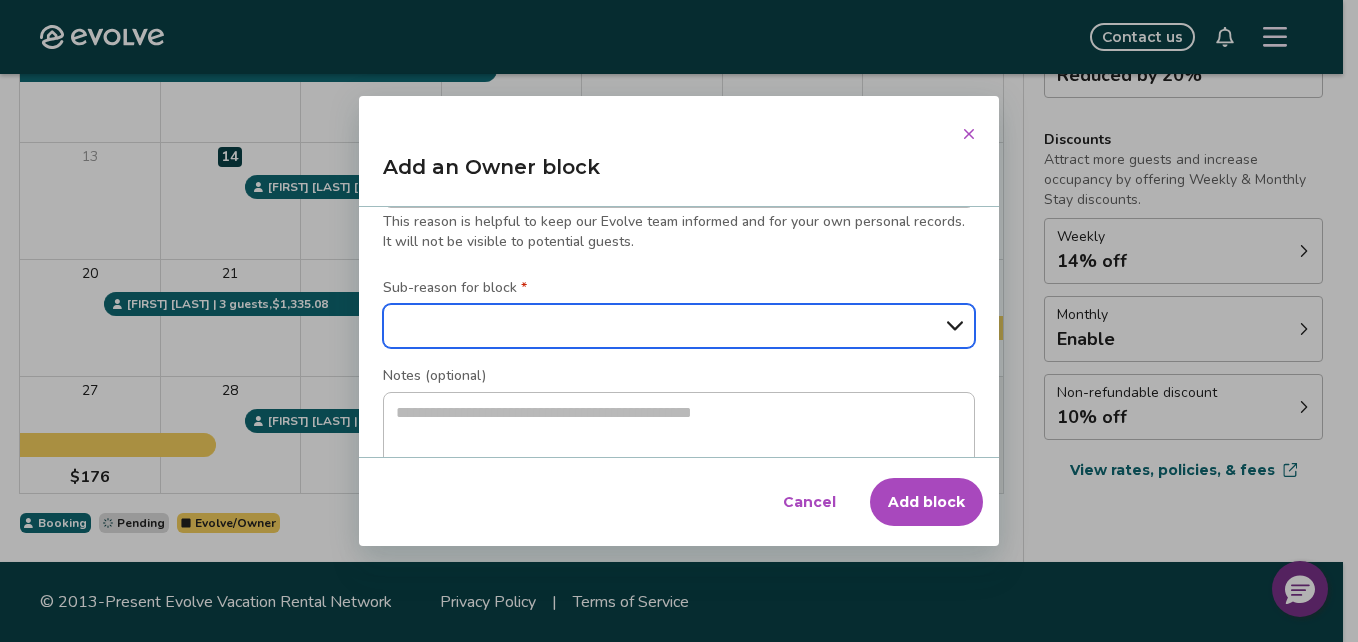 click on "**********" at bounding box center [679, 326] 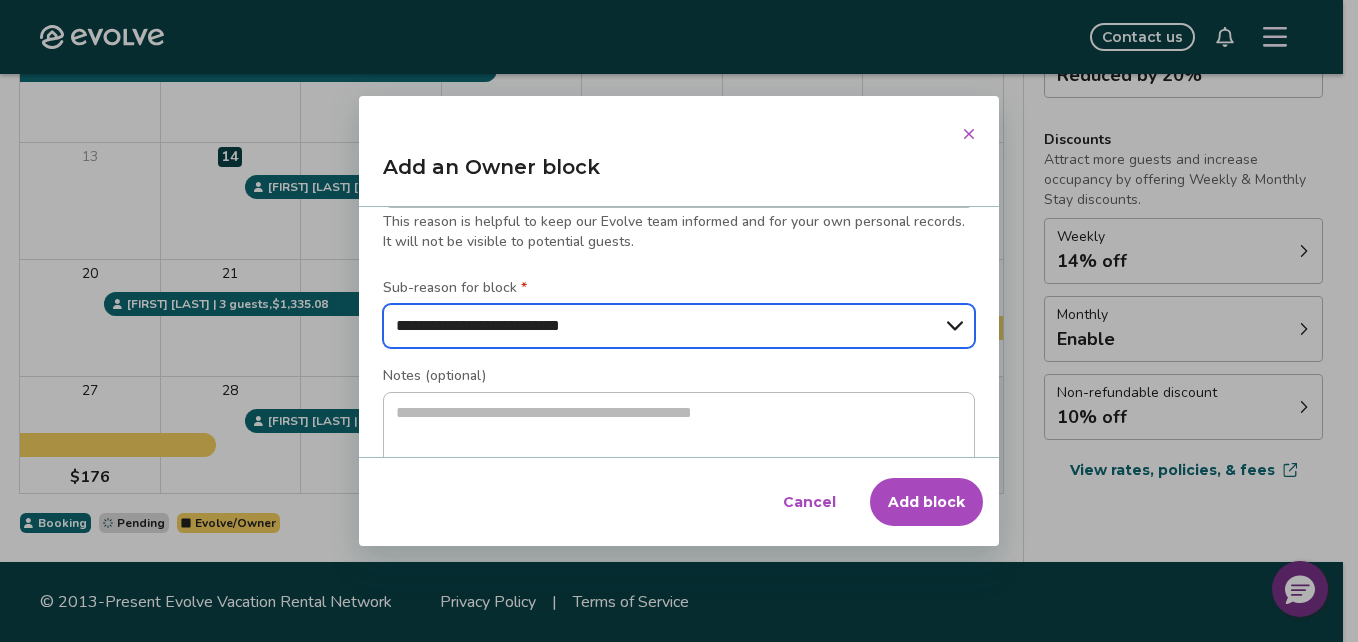 click on "**********" at bounding box center [679, 326] 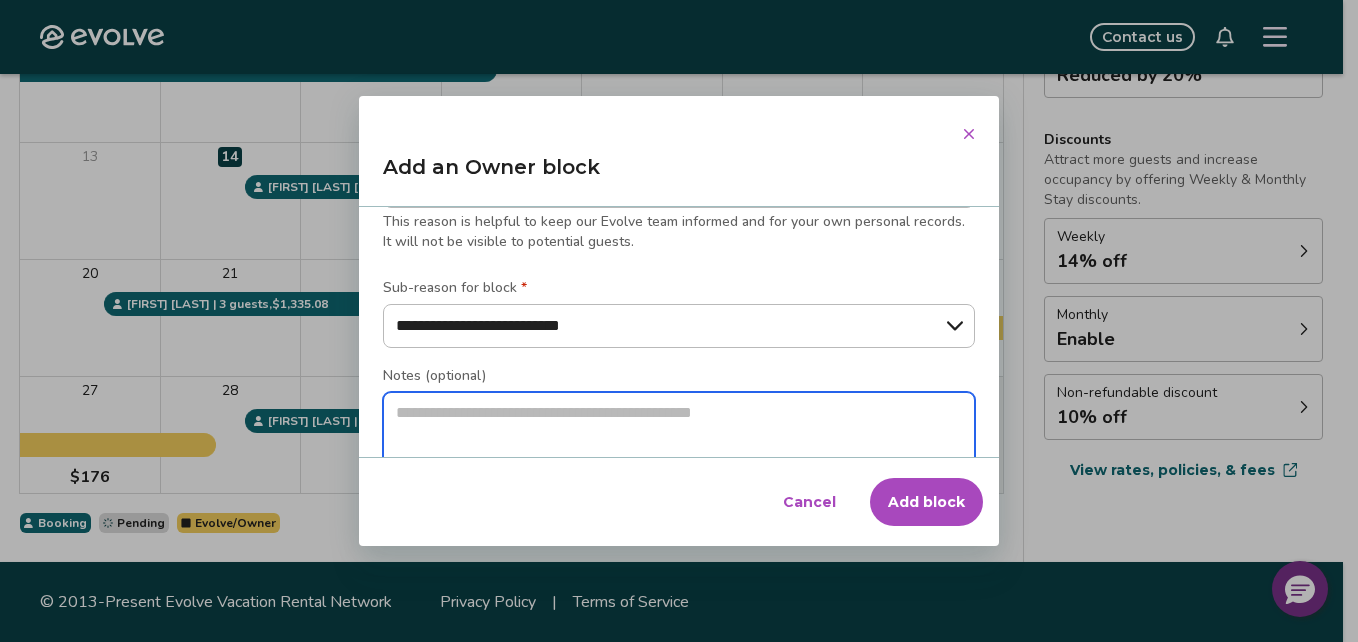 click at bounding box center (679, 429) 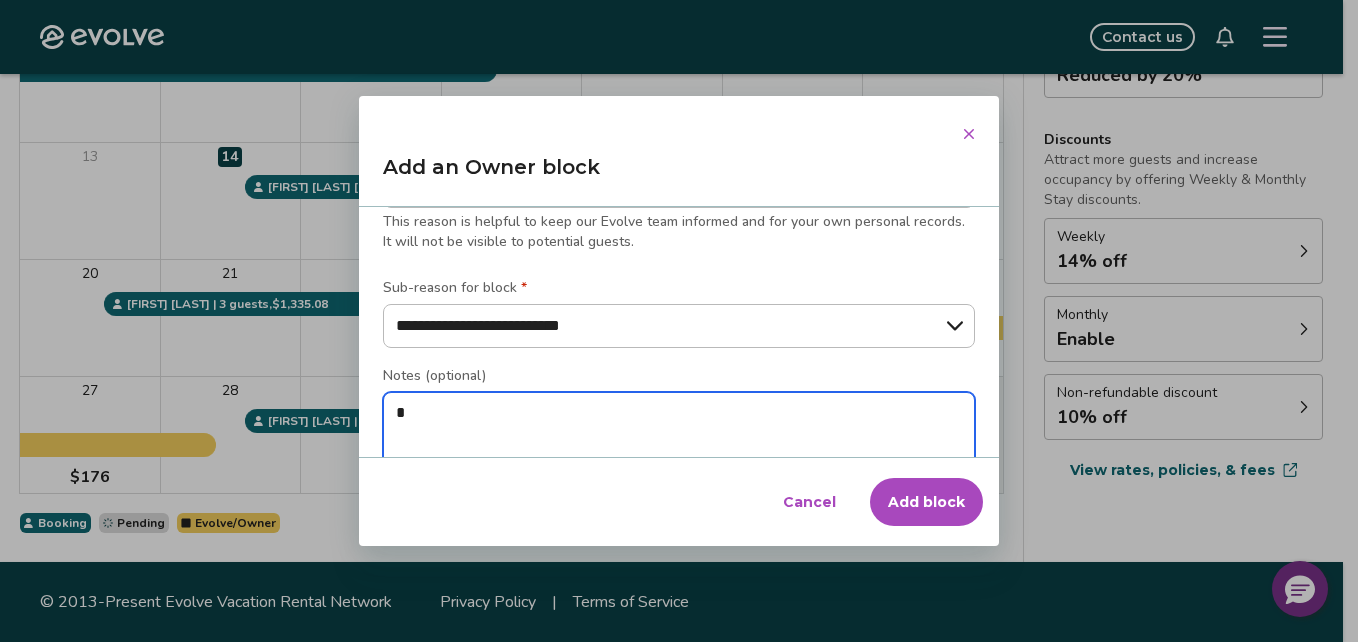 type on "*" 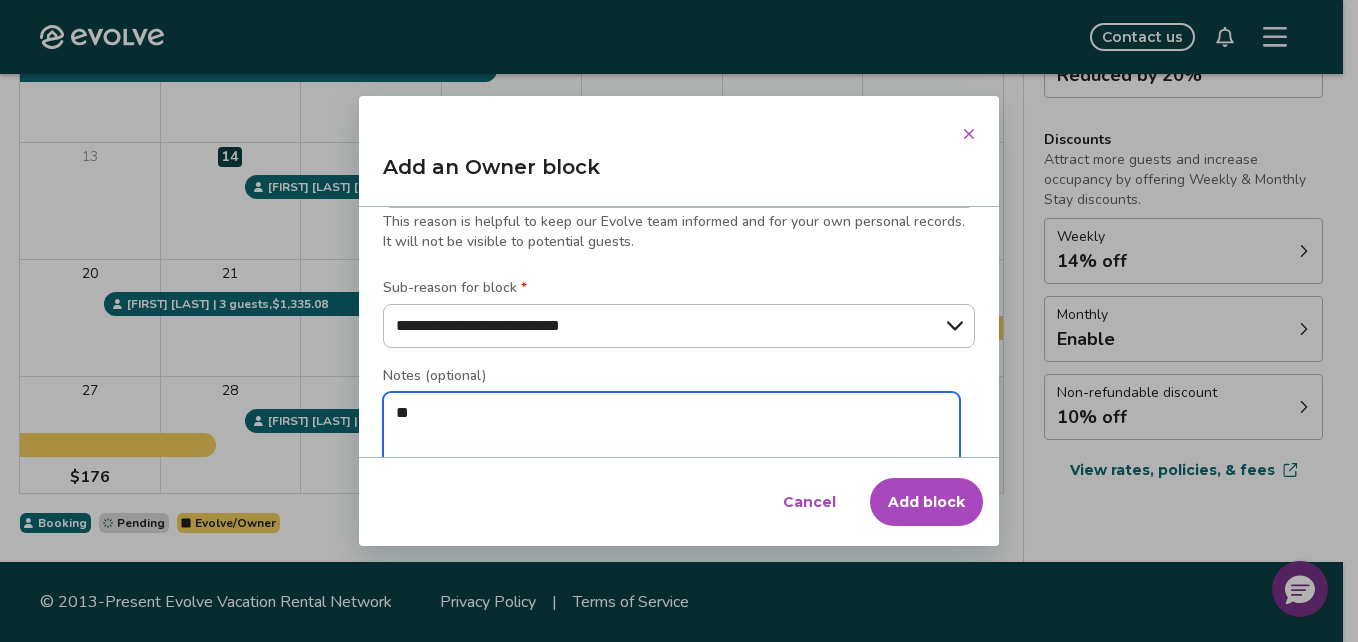 type on "*" 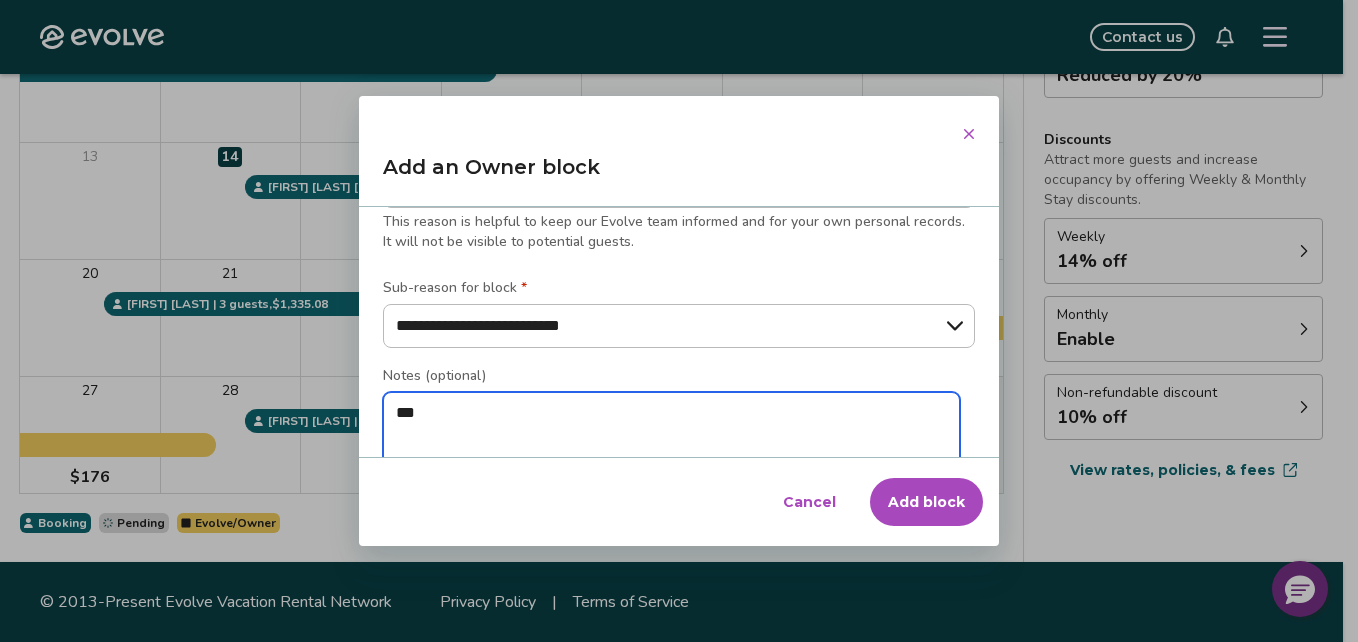 type on "*" 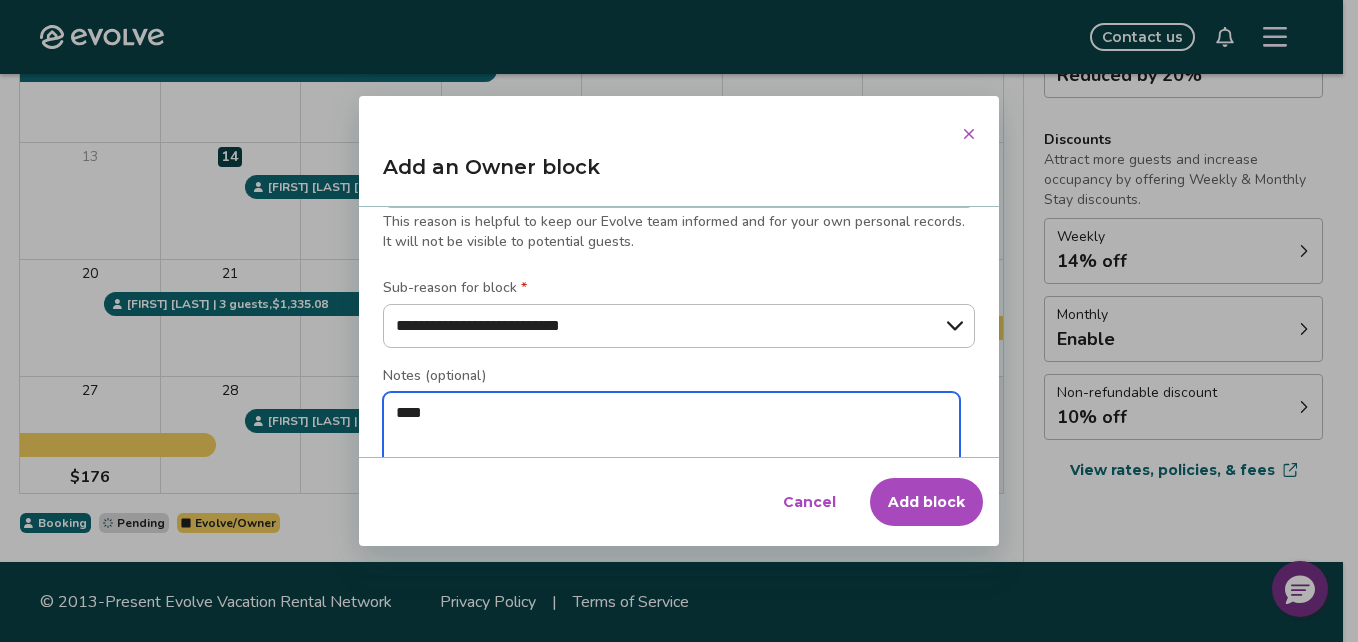 type on "*" 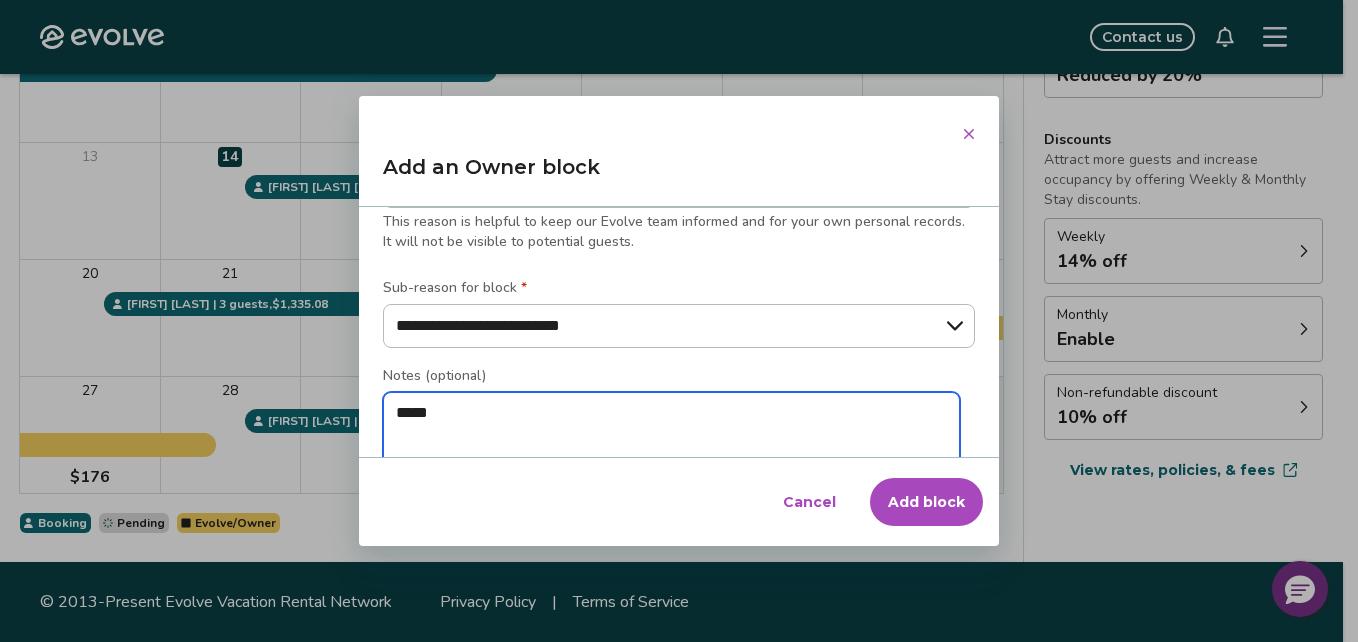 type on "*" 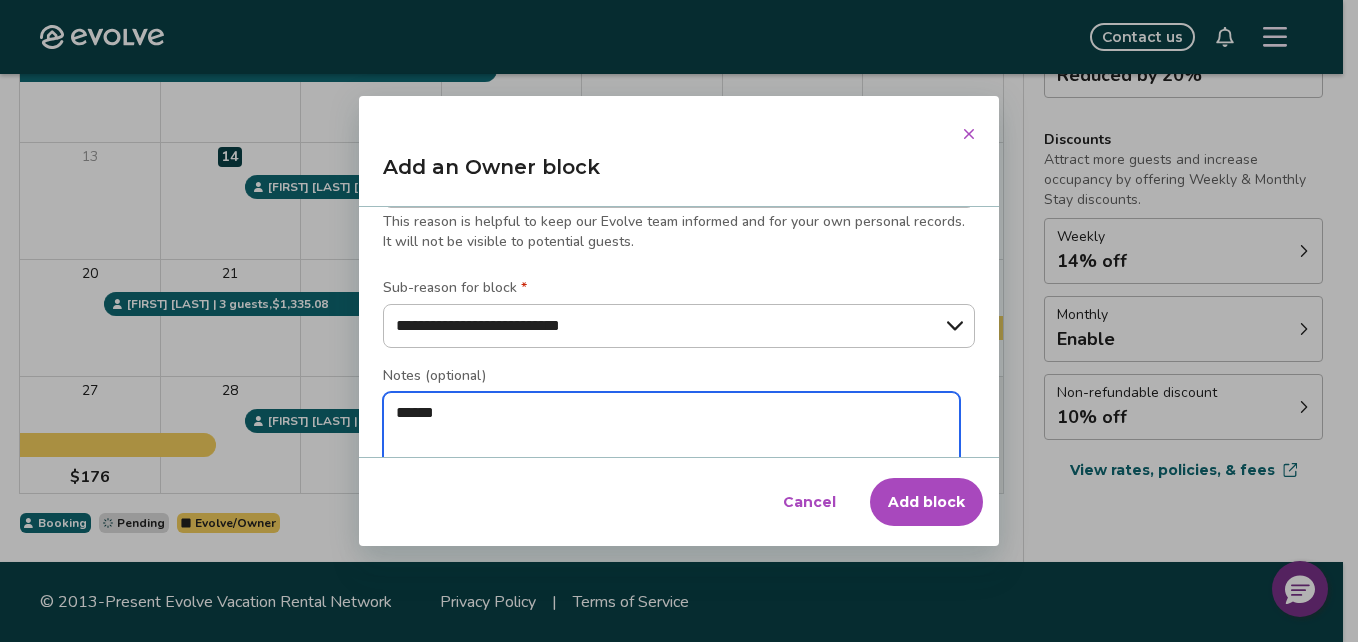 type on "*" 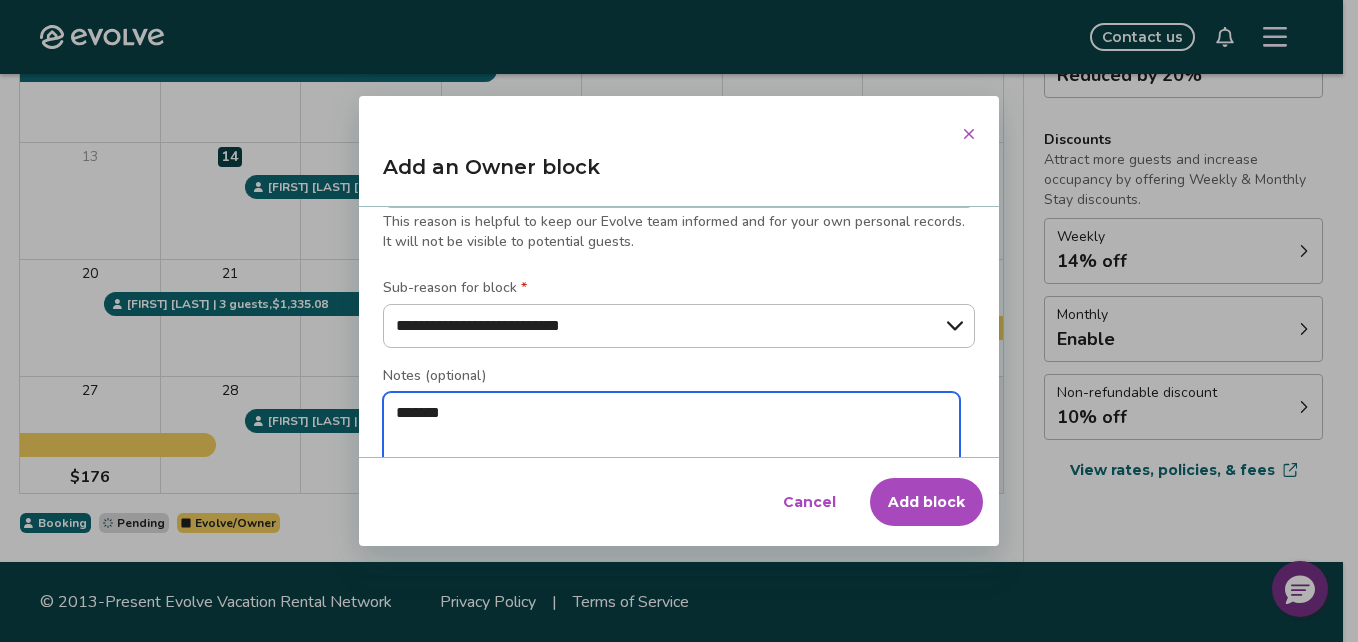type on "*" 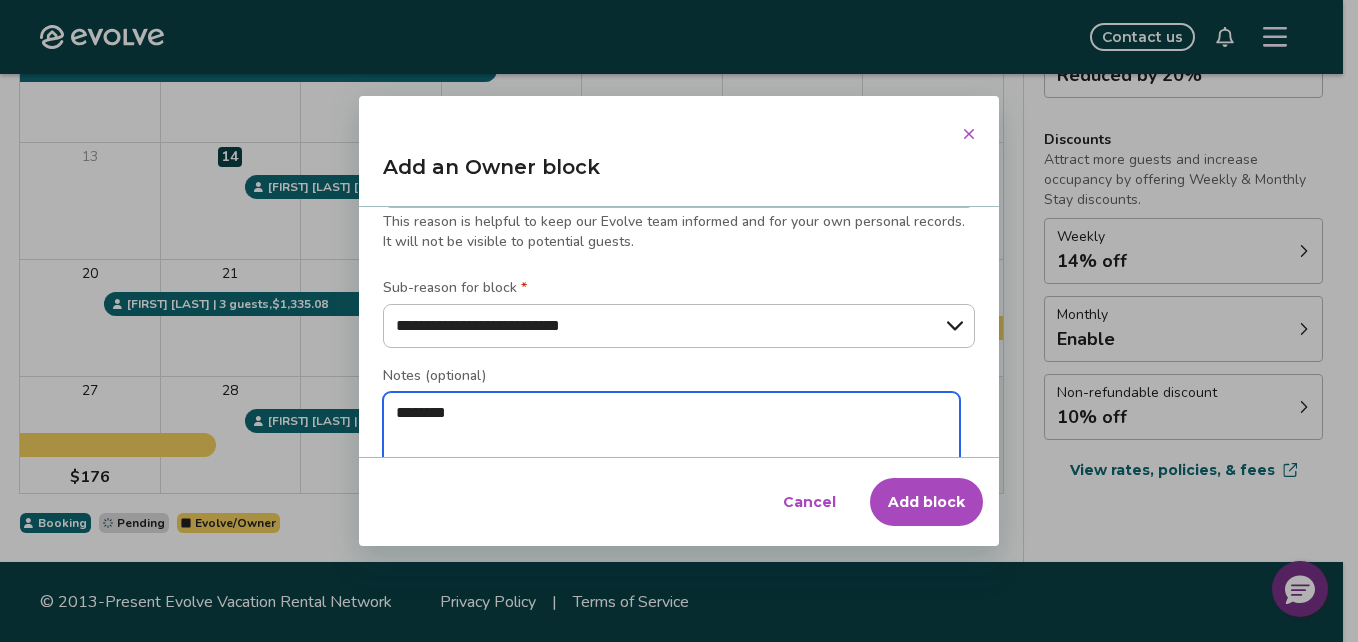 type on "*" 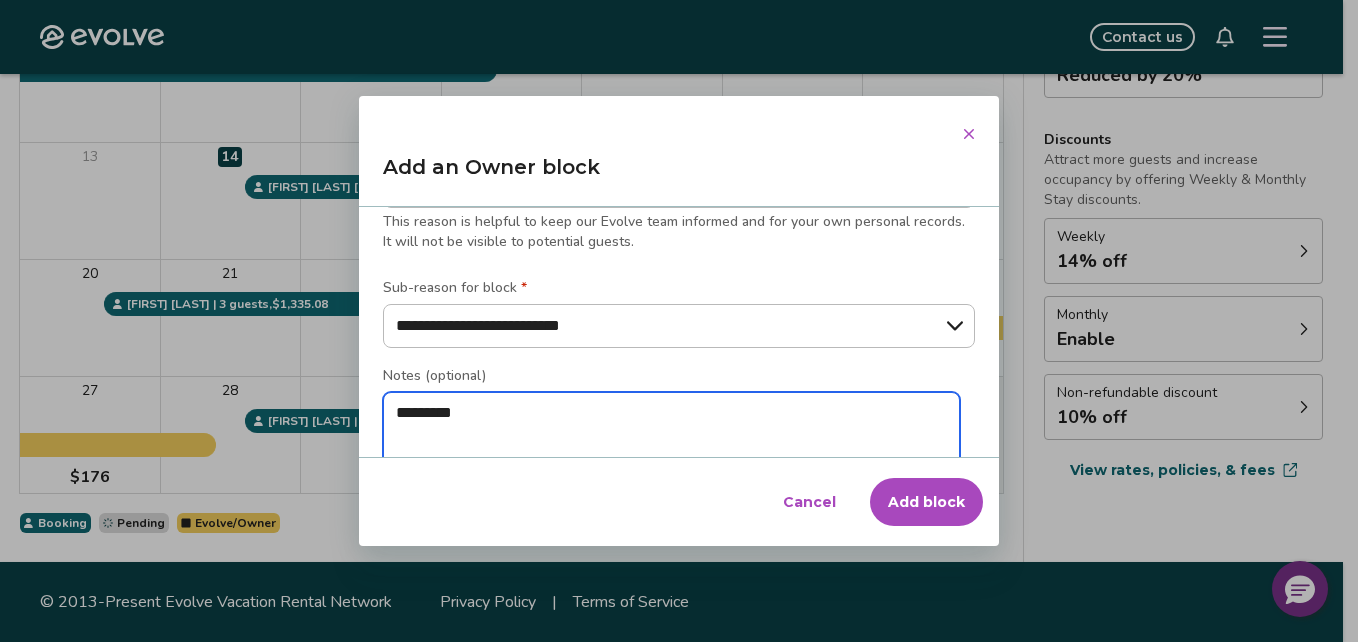 type on "*********" 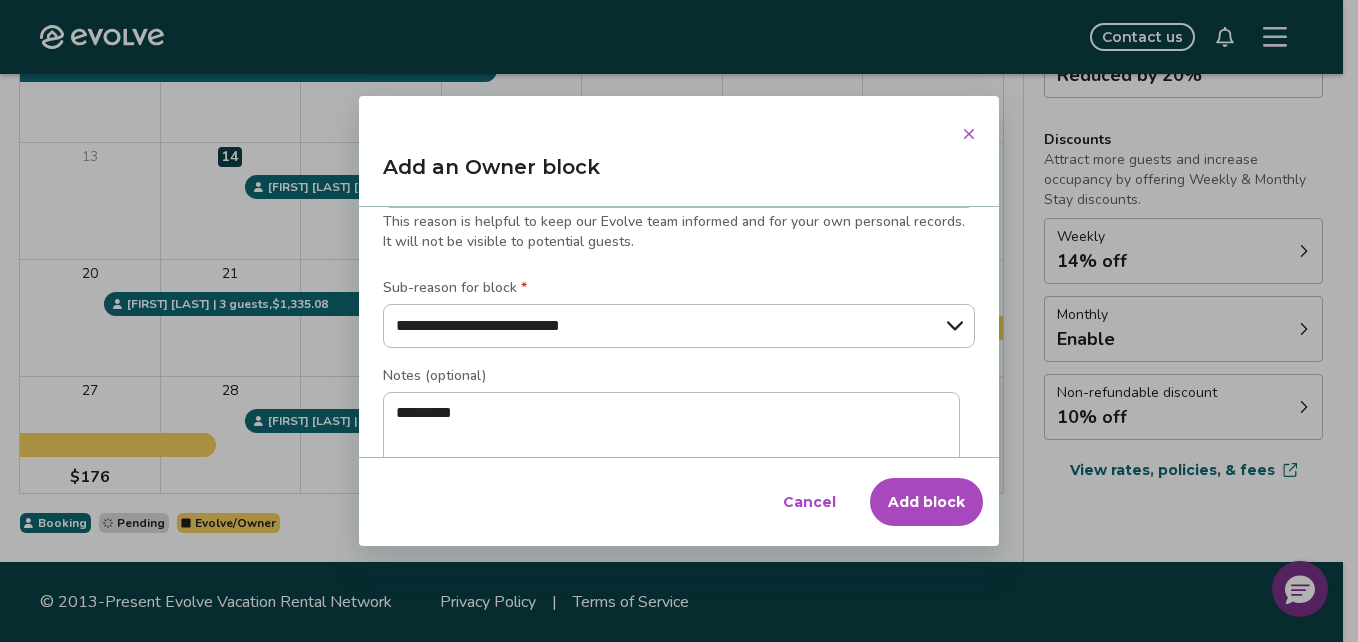 click on "Add block" at bounding box center [926, 502] 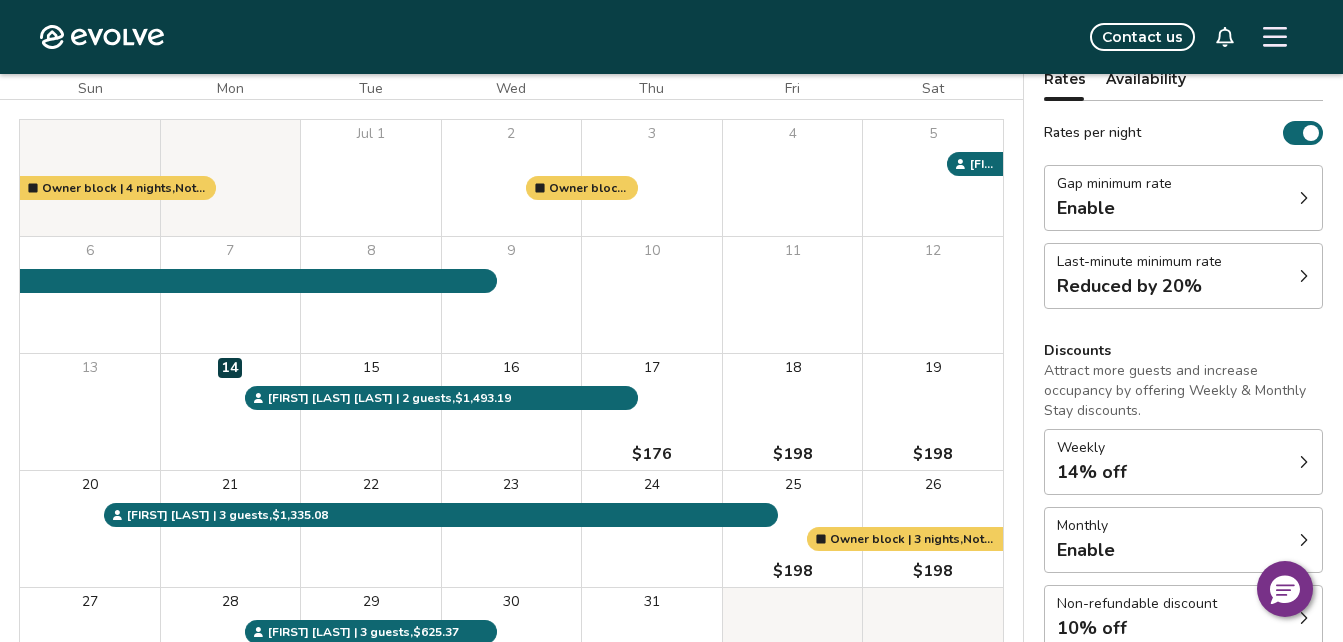 scroll, scrollTop: 179, scrollLeft: 0, axis: vertical 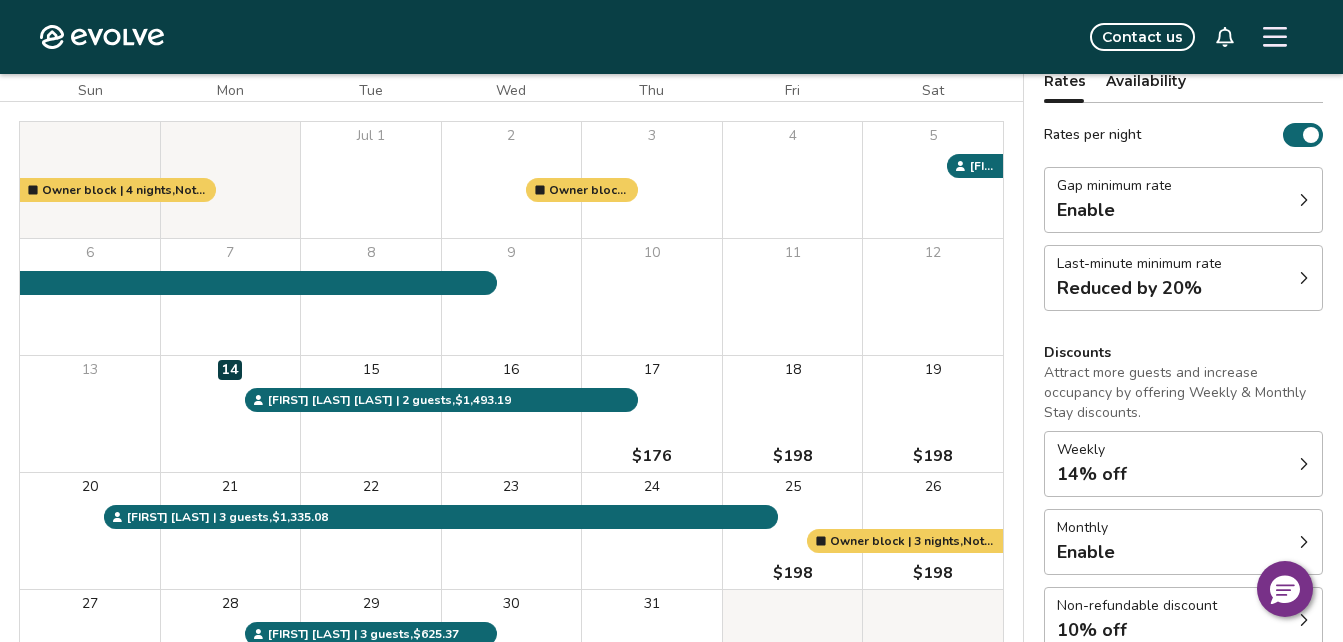 click on "18 $198" at bounding box center [793, 414] 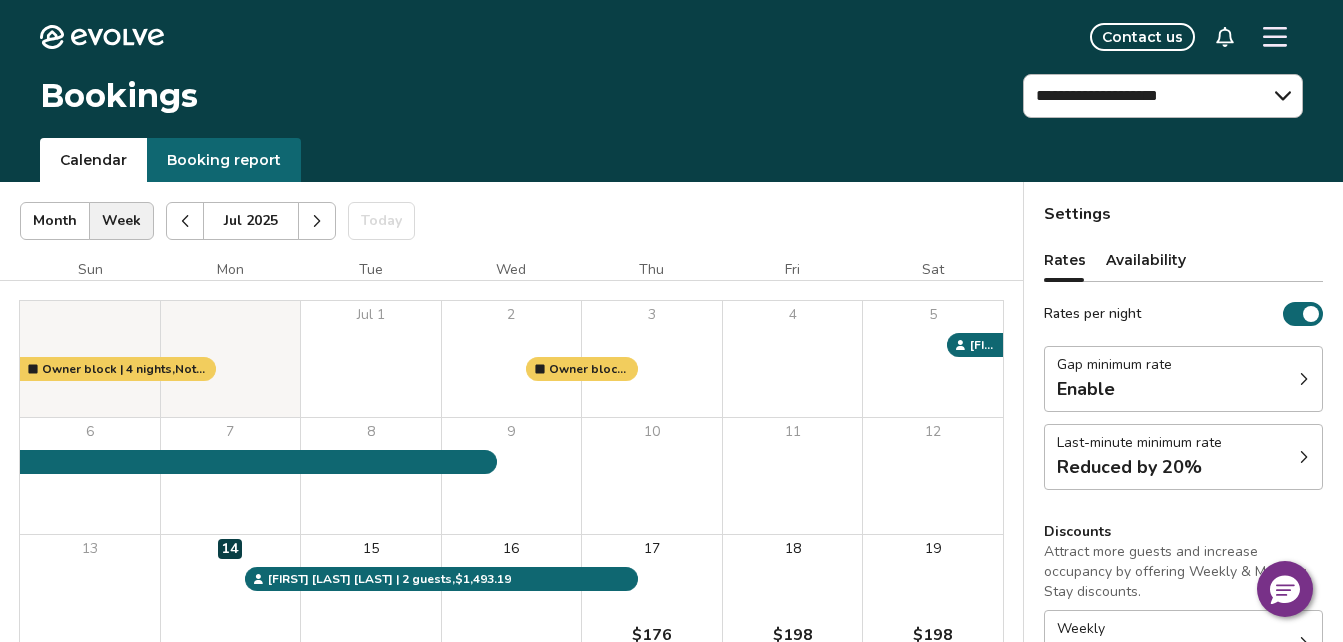 click 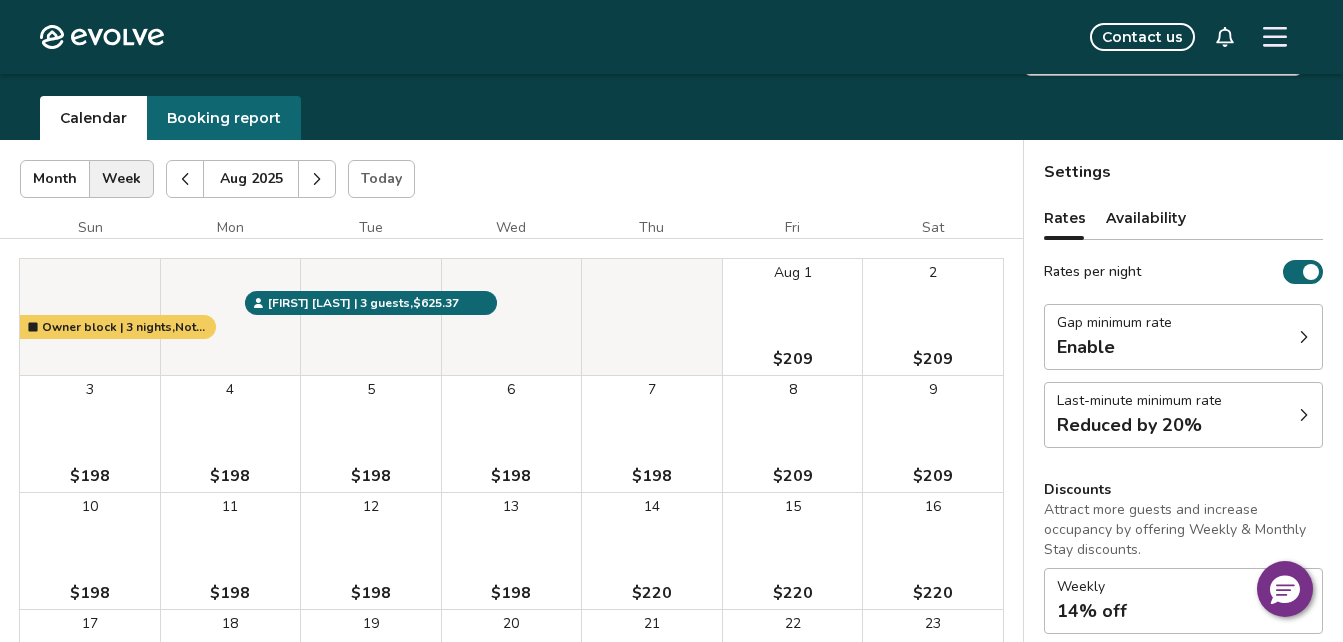 scroll, scrollTop: 41, scrollLeft: 0, axis: vertical 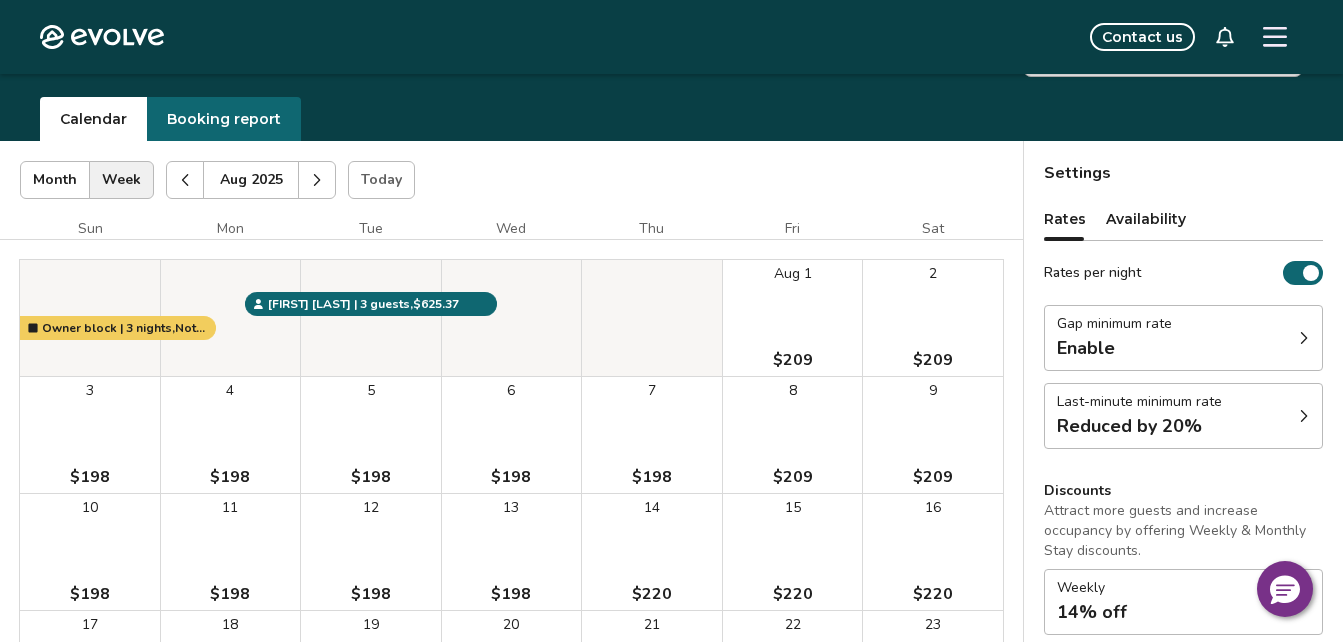 click at bounding box center [185, 180] 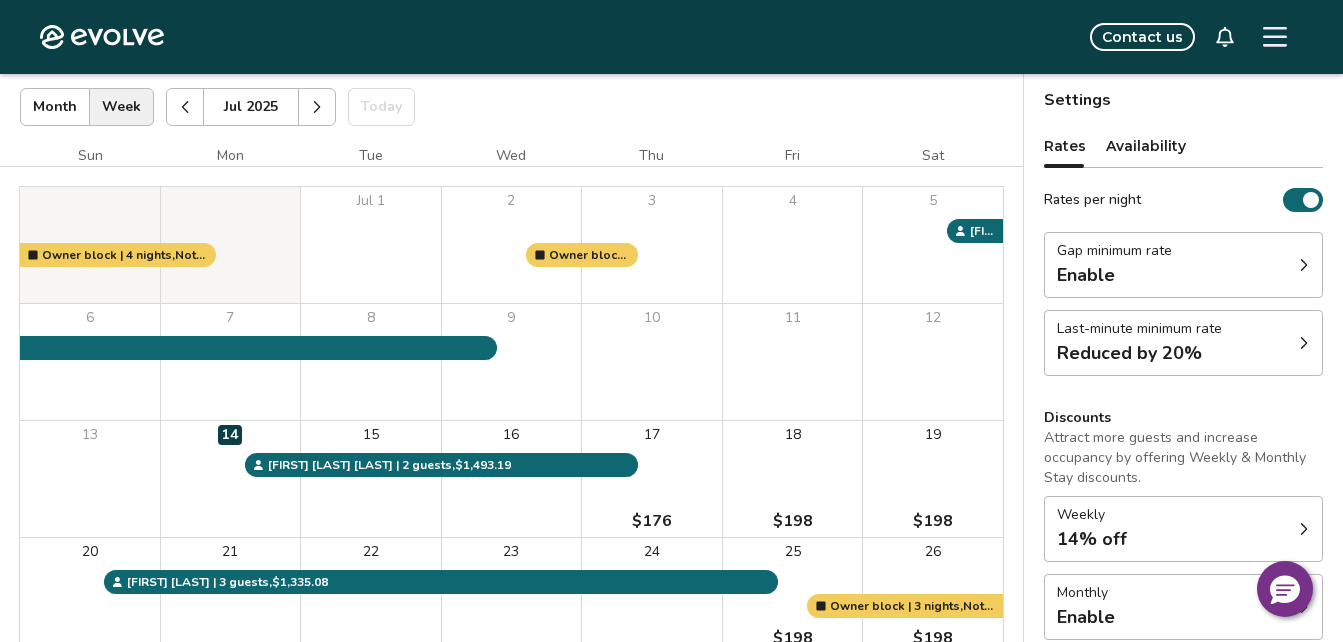 scroll, scrollTop: 122, scrollLeft: 0, axis: vertical 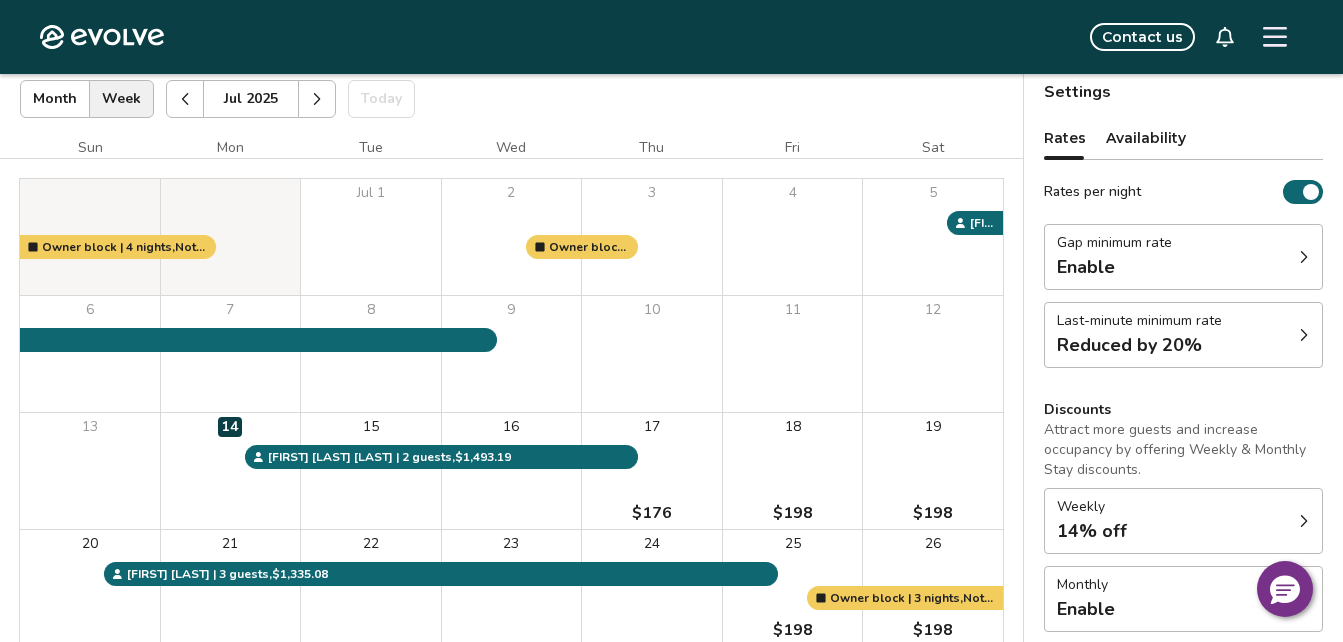 click on "18" at bounding box center (793, 427) 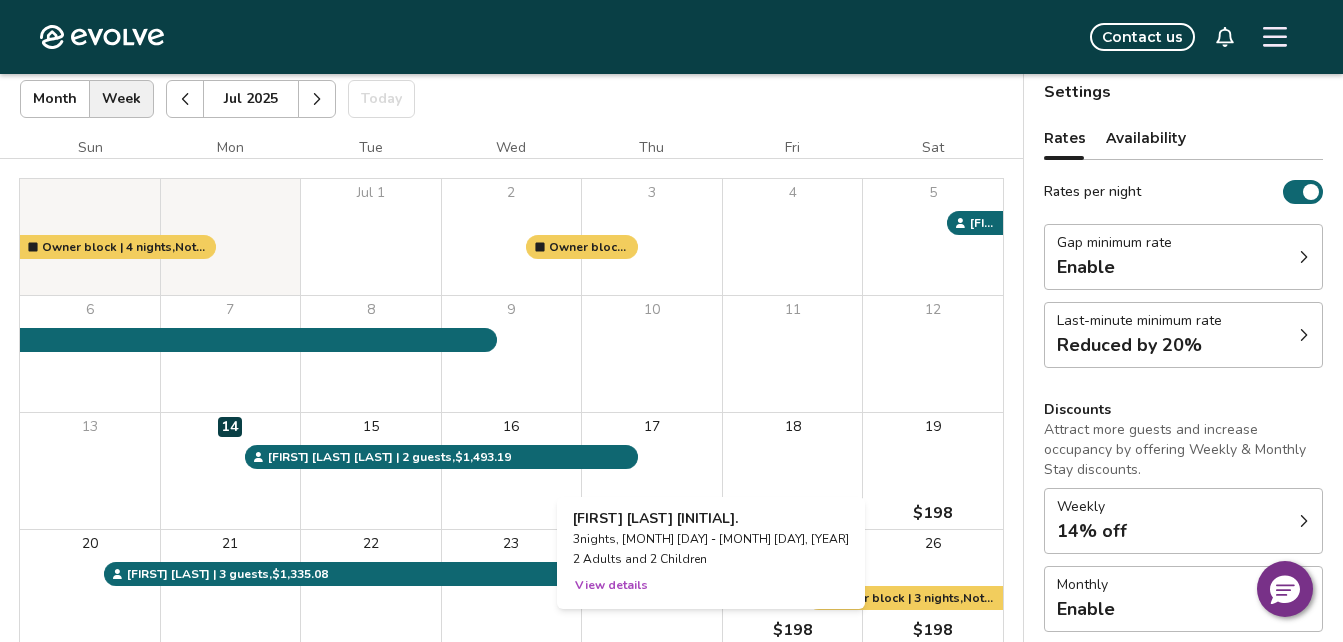 click on "17 $176" at bounding box center (652, 471) 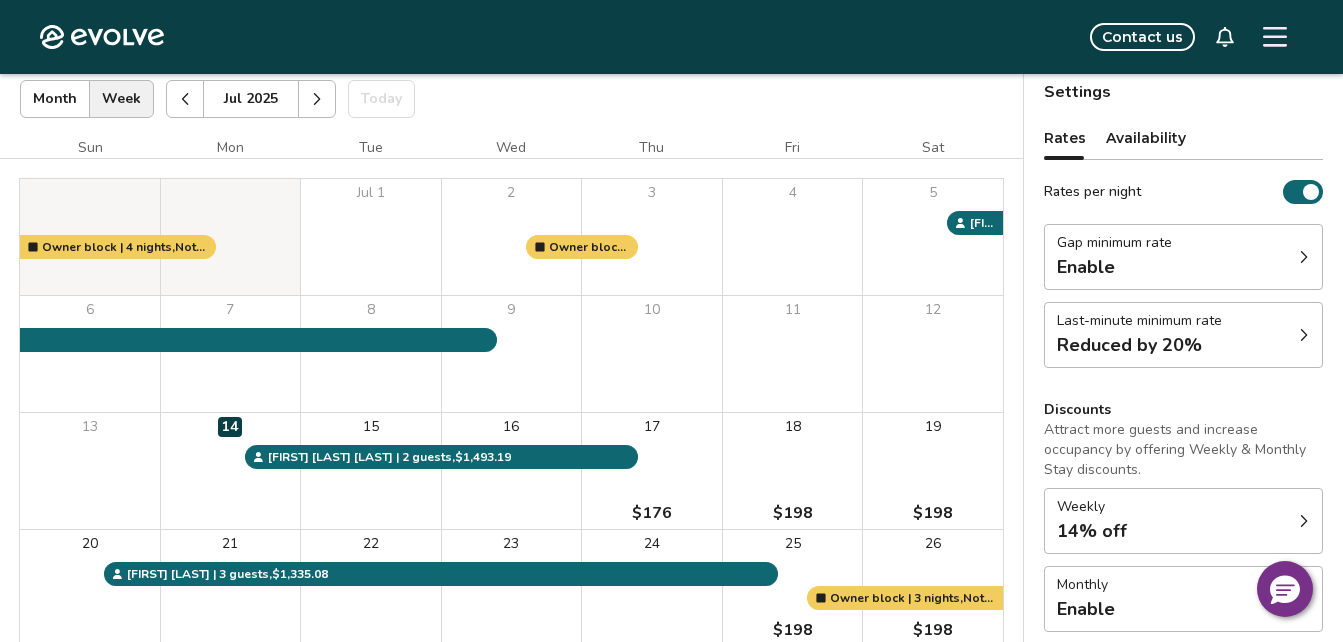 click on "18 $198" at bounding box center (793, 471) 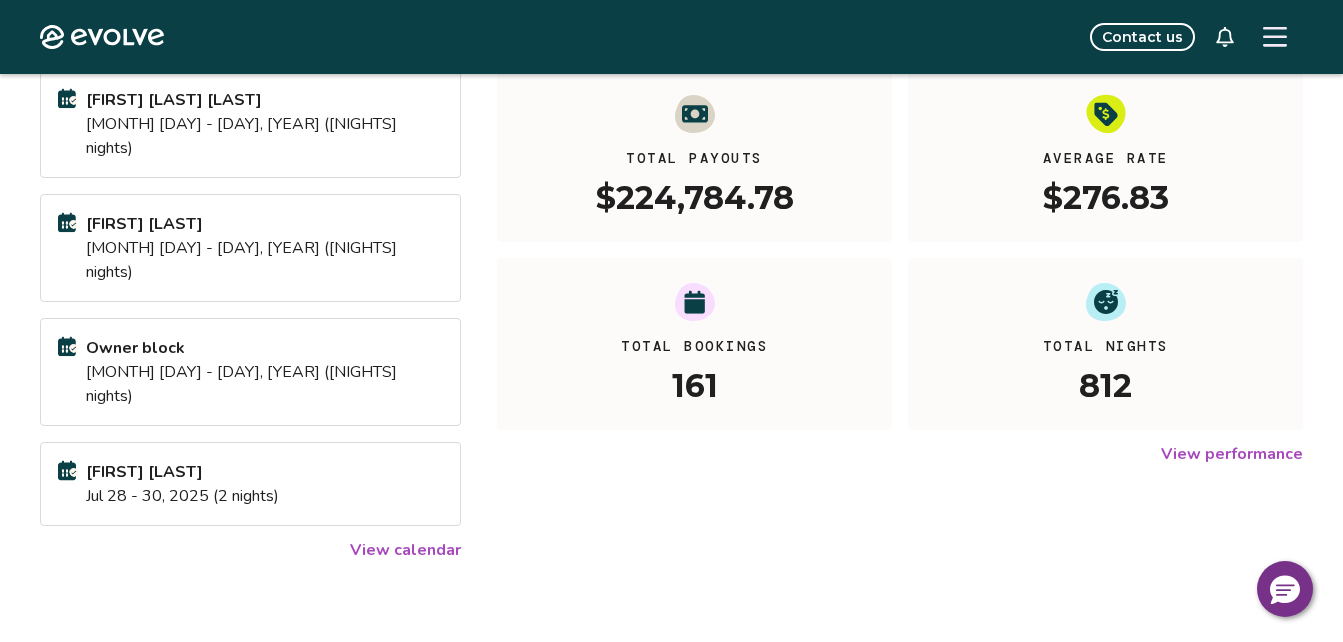 scroll, scrollTop: 242, scrollLeft: 0, axis: vertical 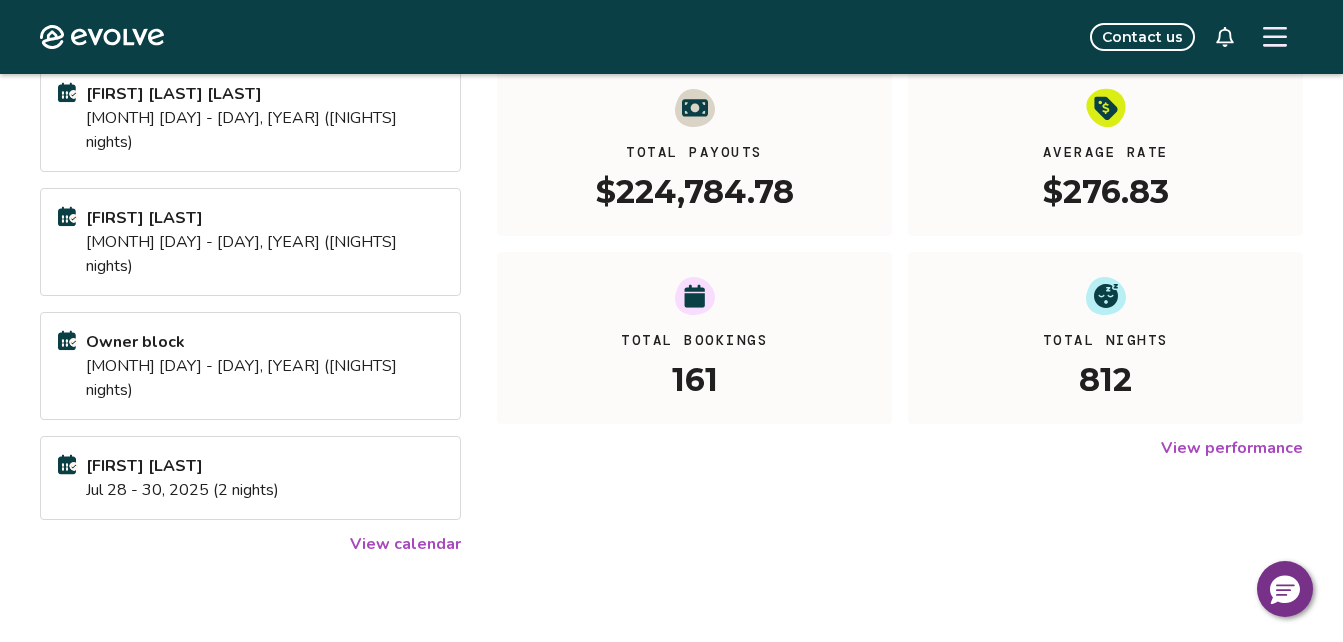 click on "View calendar" at bounding box center (405, 544) 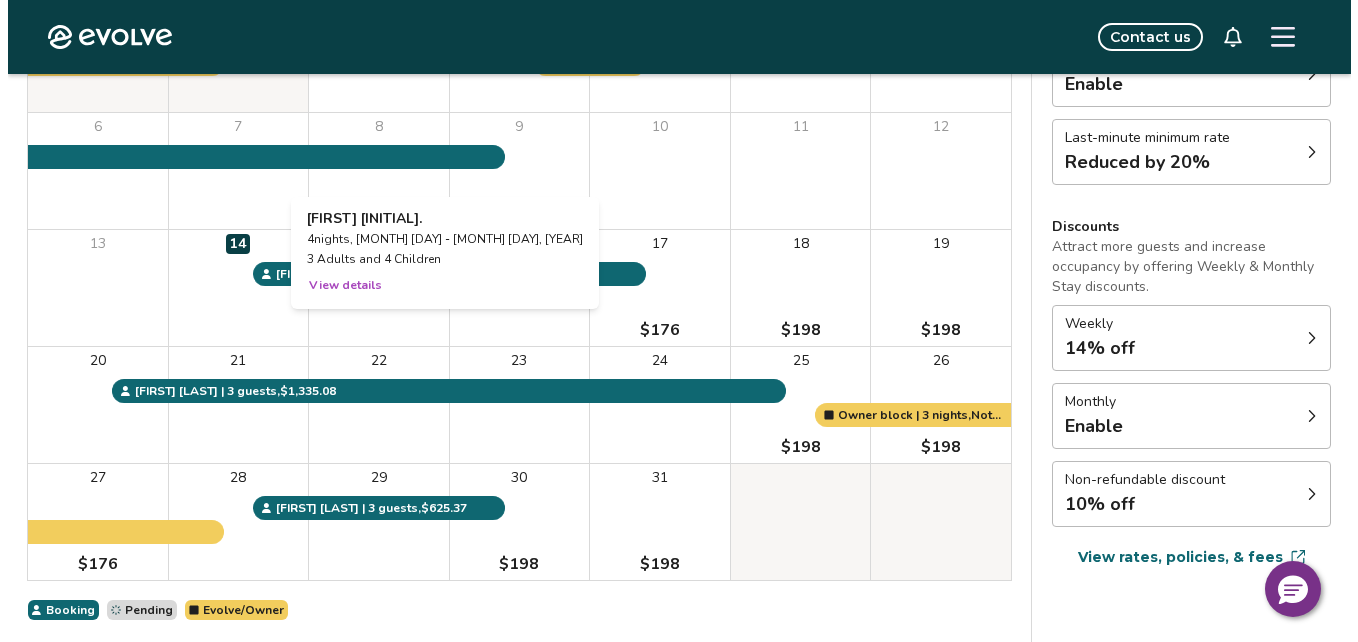 scroll, scrollTop: 306, scrollLeft: 0, axis: vertical 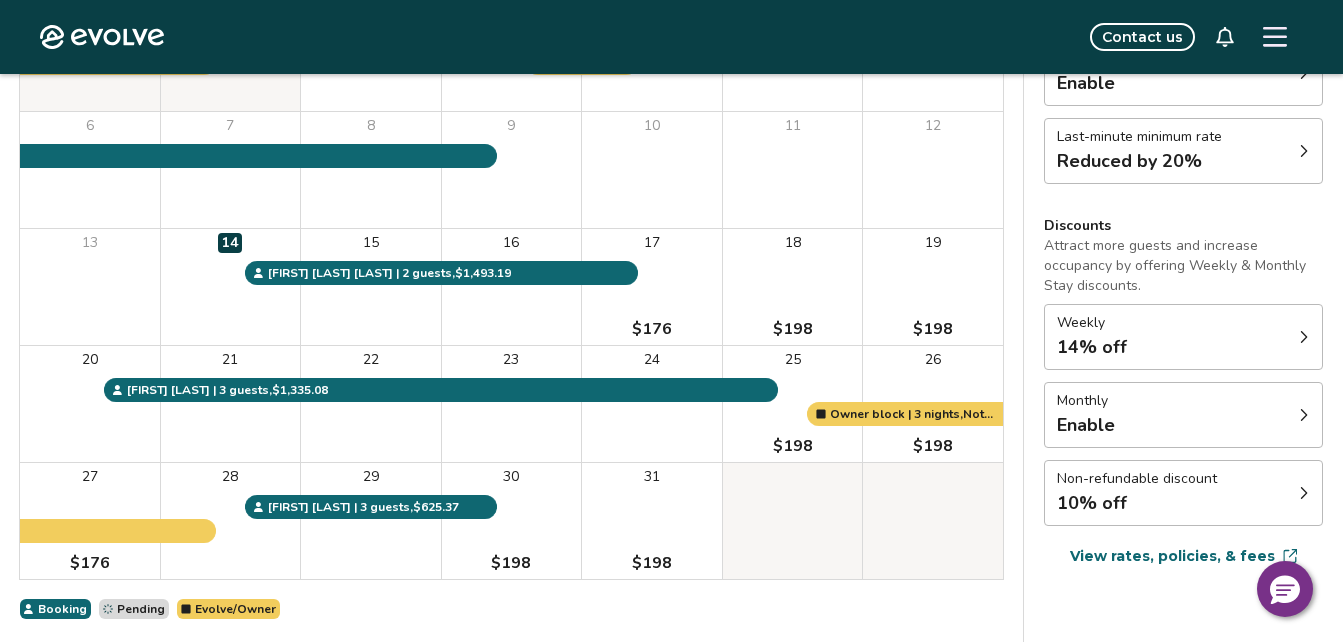 click on "18 $198" at bounding box center (793, 287) 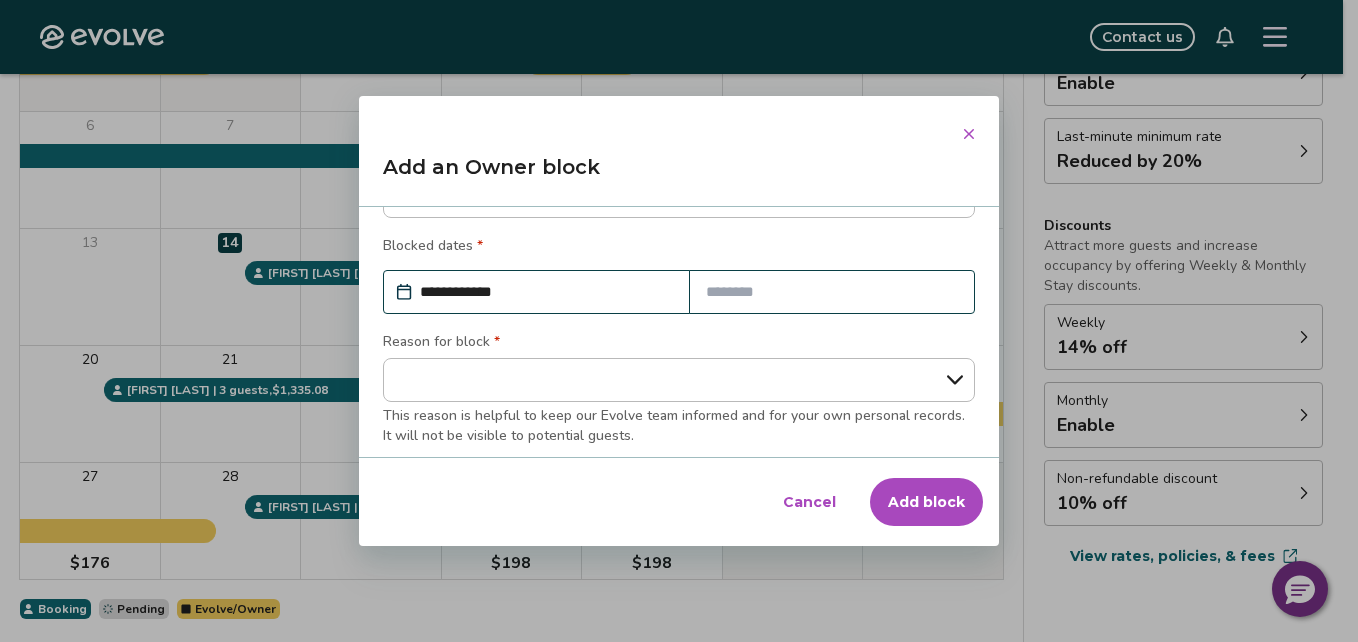scroll, scrollTop: 86, scrollLeft: 0, axis: vertical 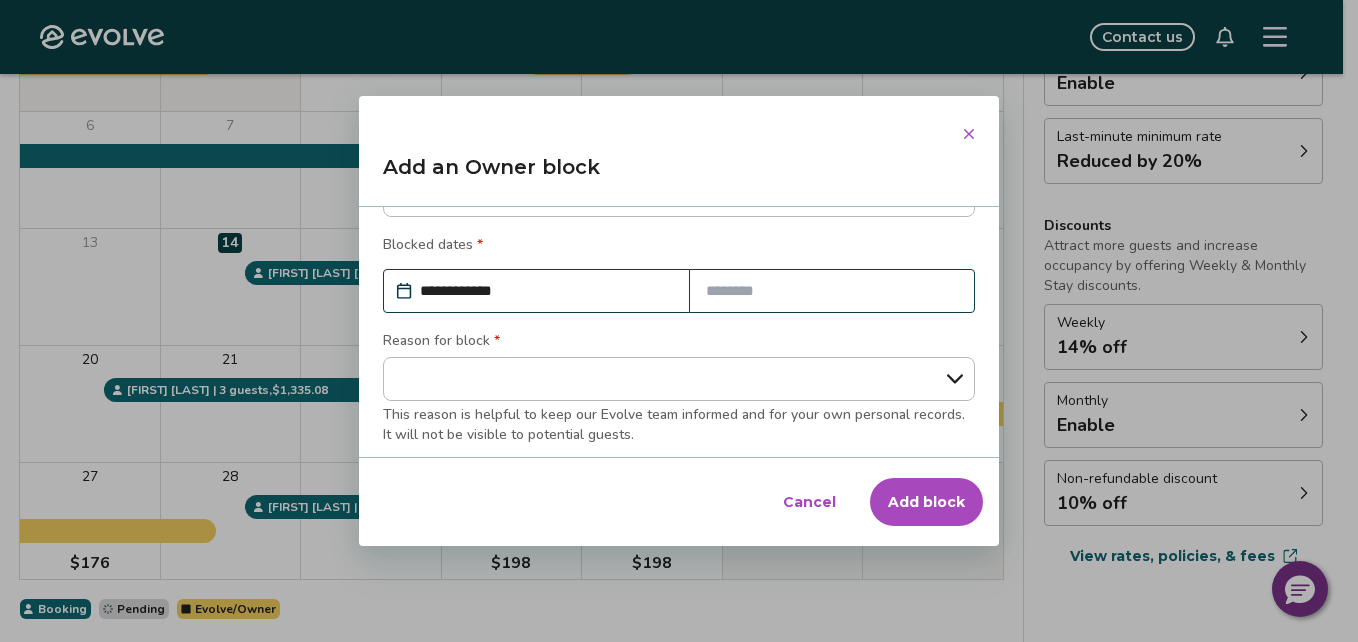 click on "**********" at bounding box center [546, 291] 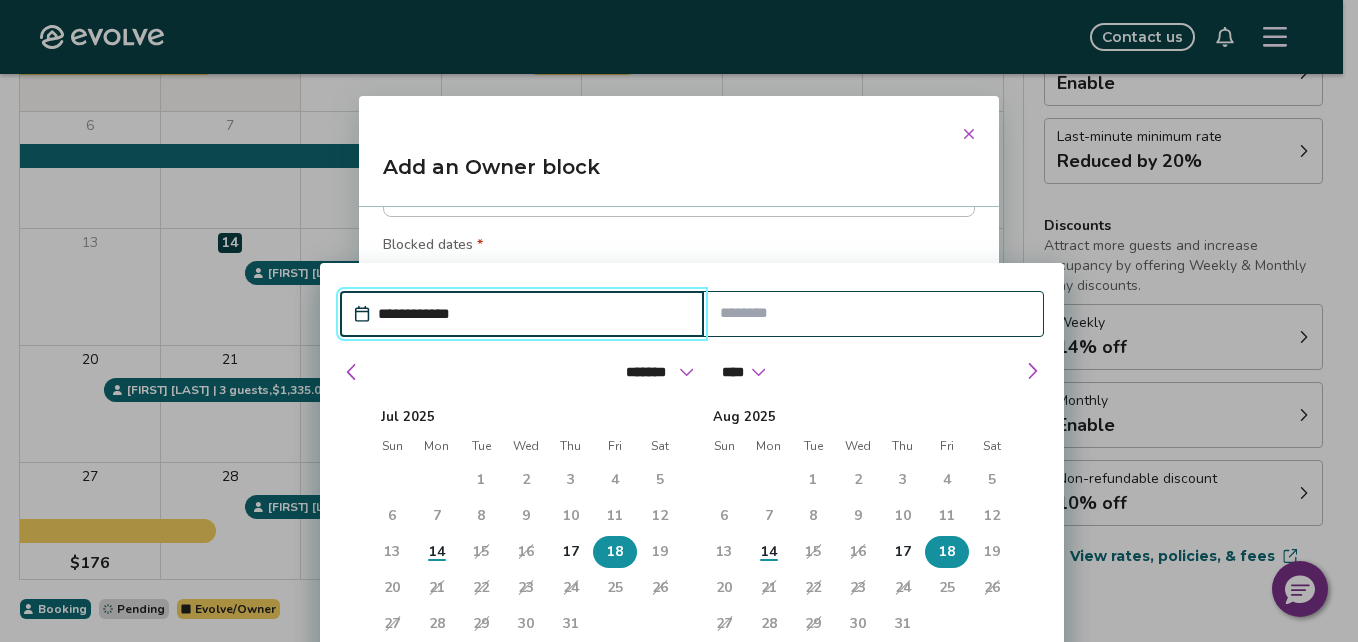 click on "18" at bounding box center (615, 552) 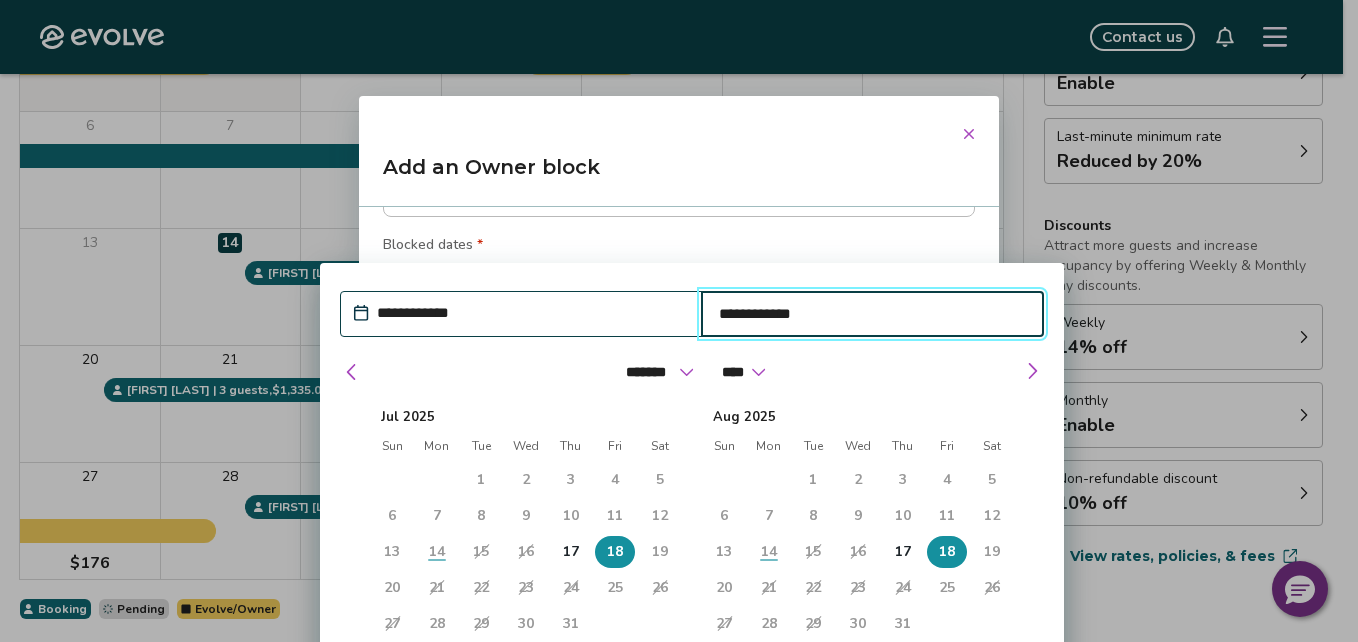 click on "20" at bounding box center (392, 588) 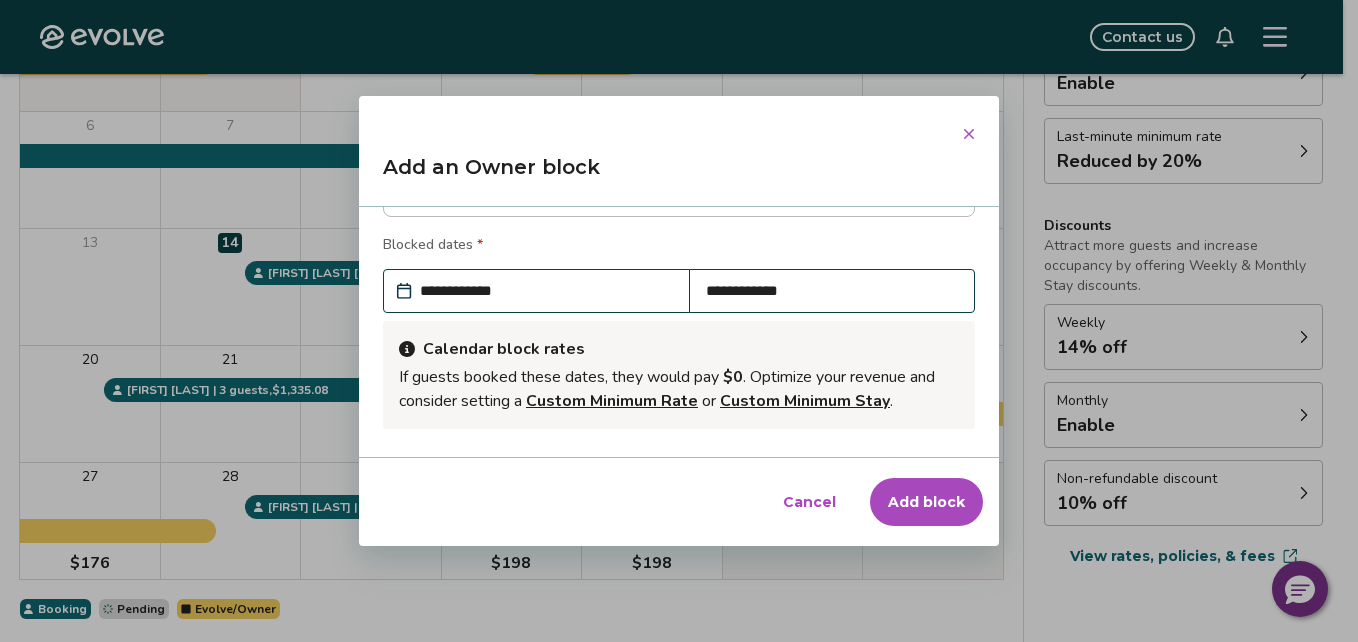 click on "**********" at bounding box center [546, 291] 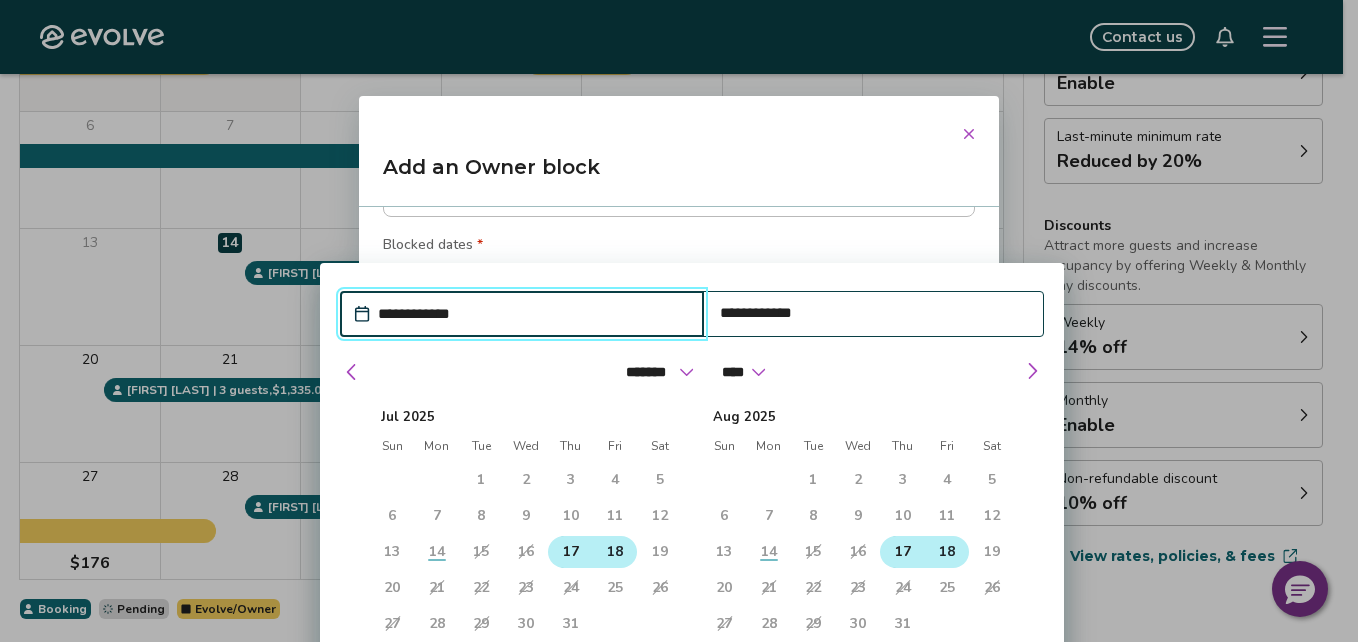 click on "17" at bounding box center [570, 552] 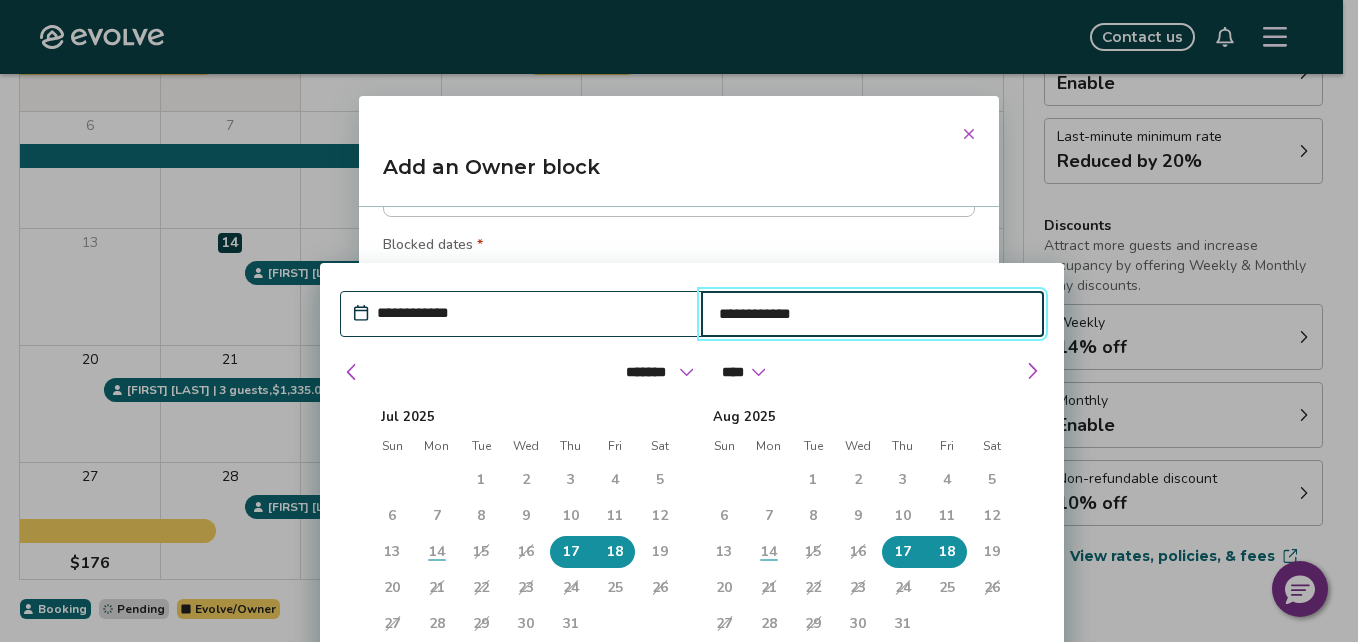 click on "19" at bounding box center [660, 552] 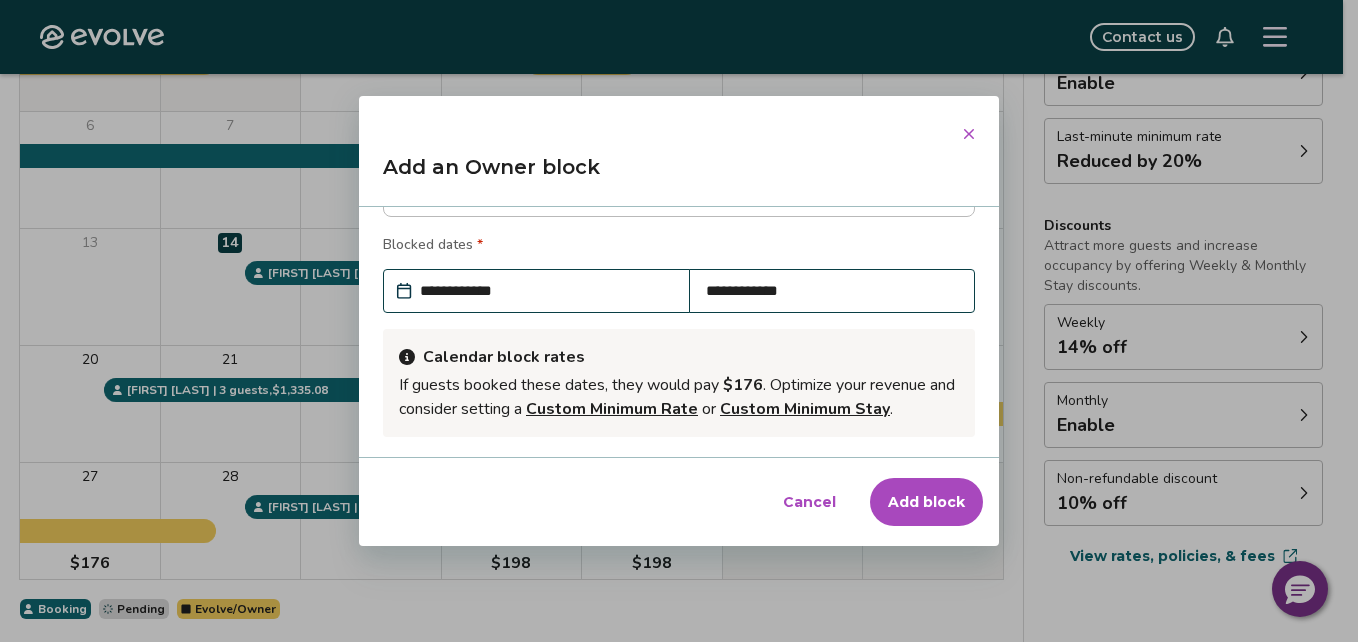 click on "Add block" at bounding box center (926, 502) 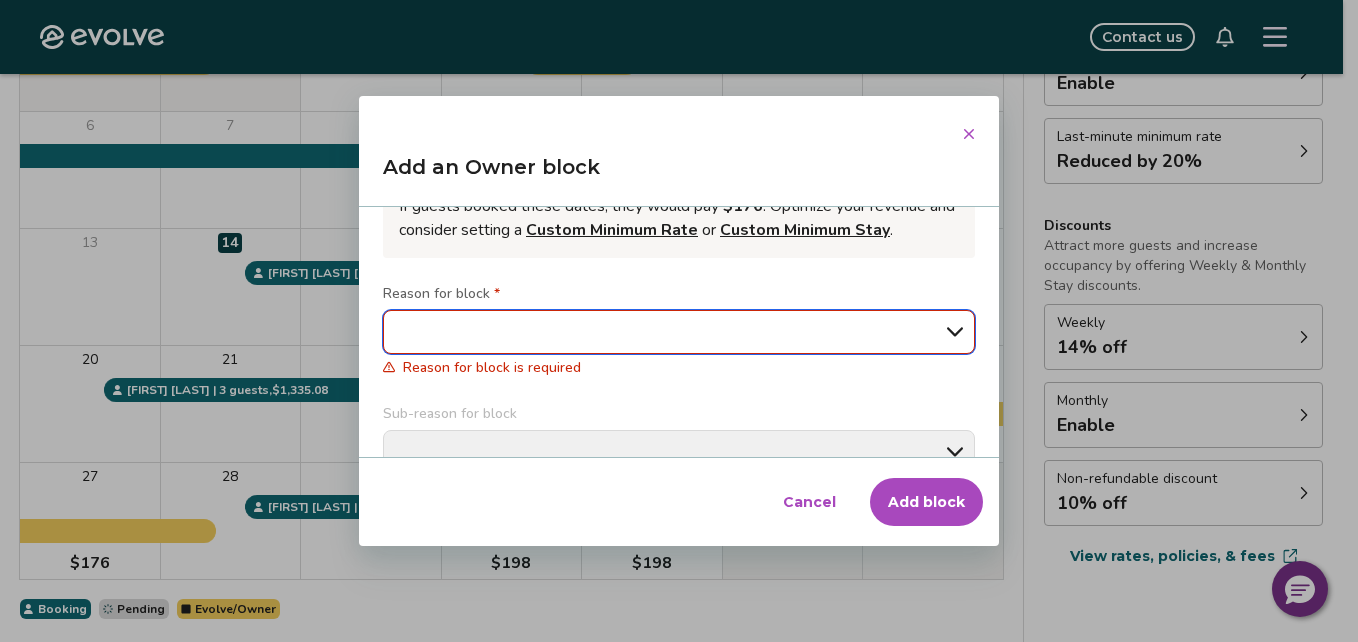 click on "**********" at bounding box center [679, 332] 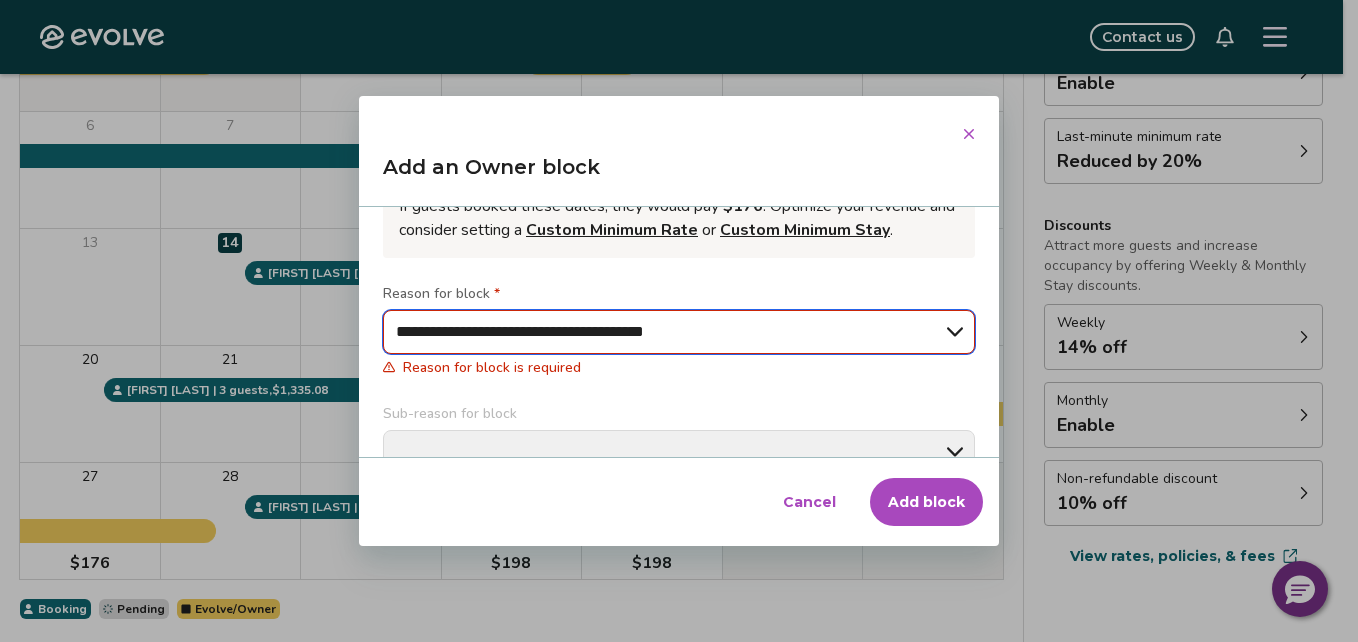 click on "**********" at bounding box center [679, 332] 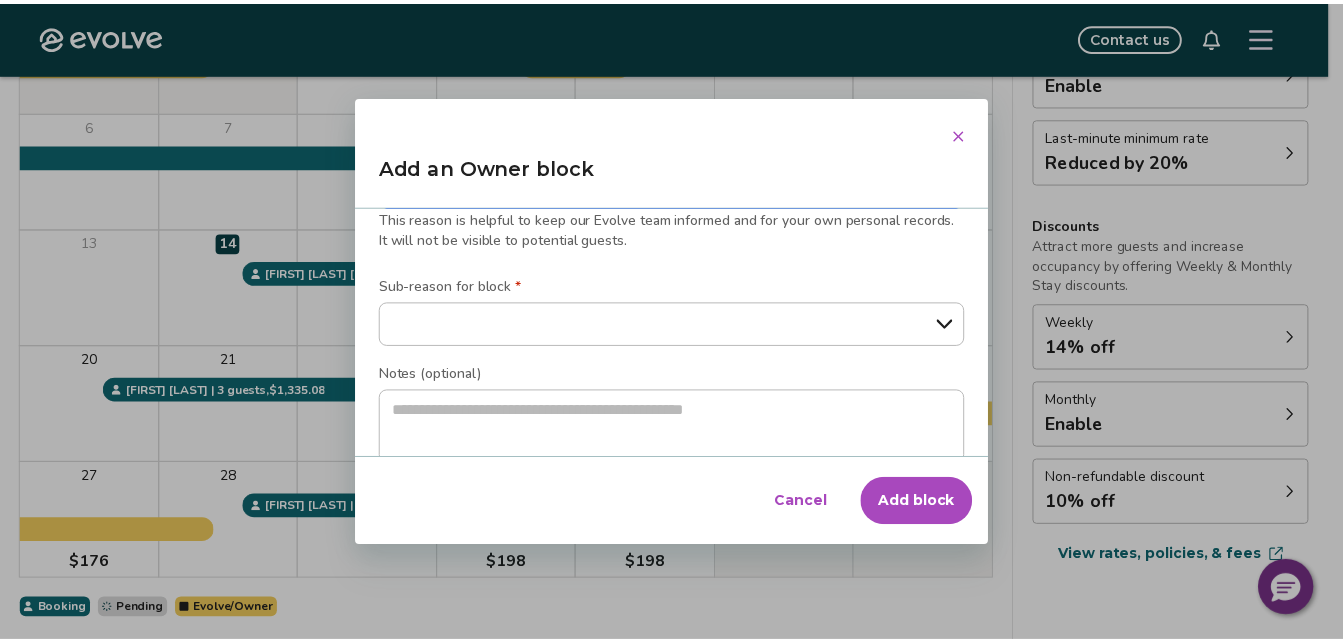 scroll, scrollTop: 414, scrollLeft: 0, axis: vertical 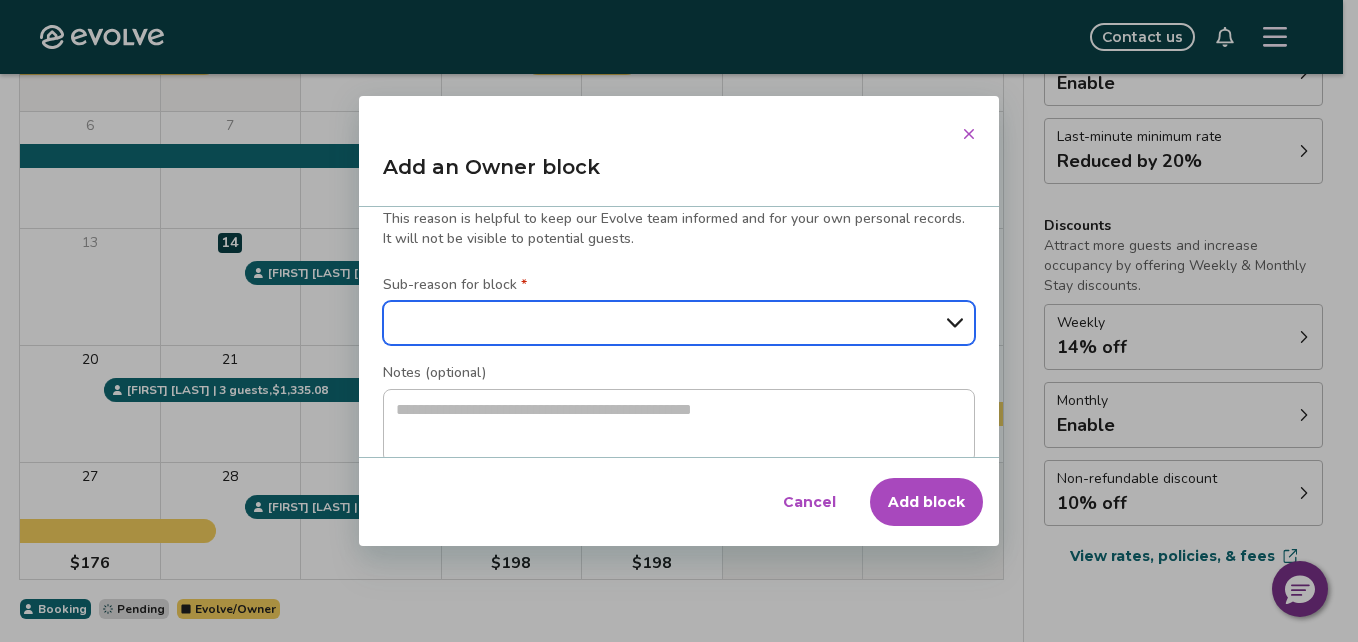 click on "**********" at bounding box center (679, 323) 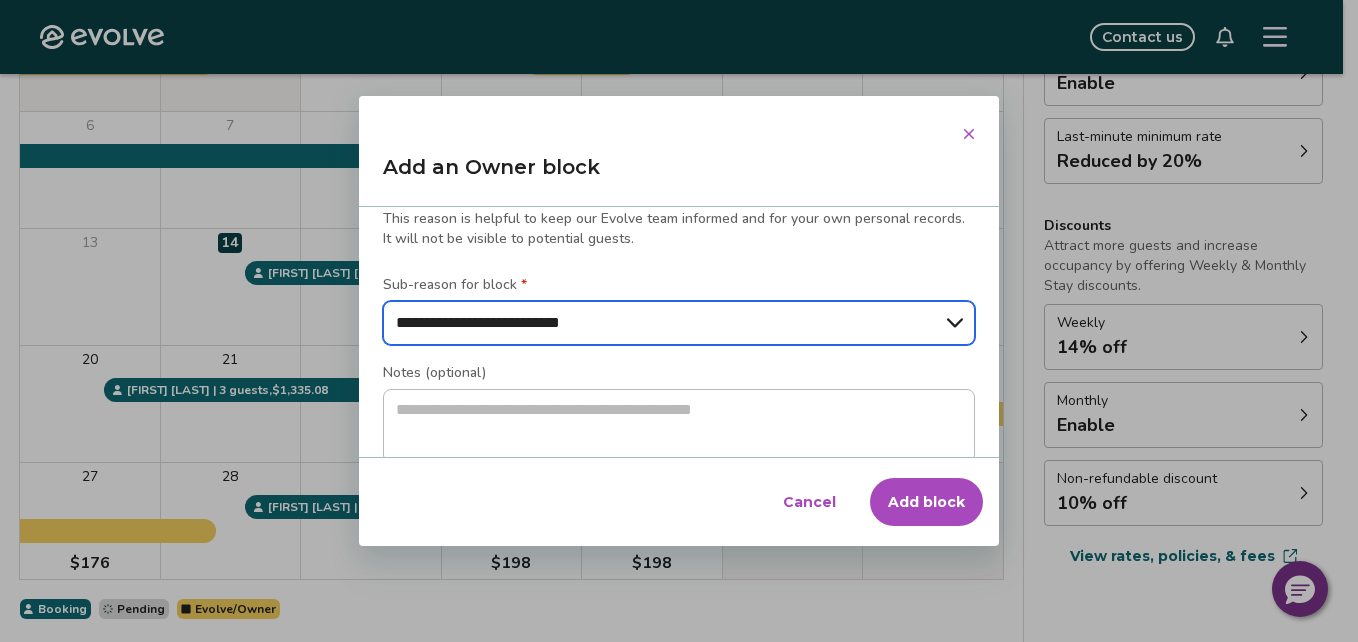 click on "**********" at bounding box center [679, 323] 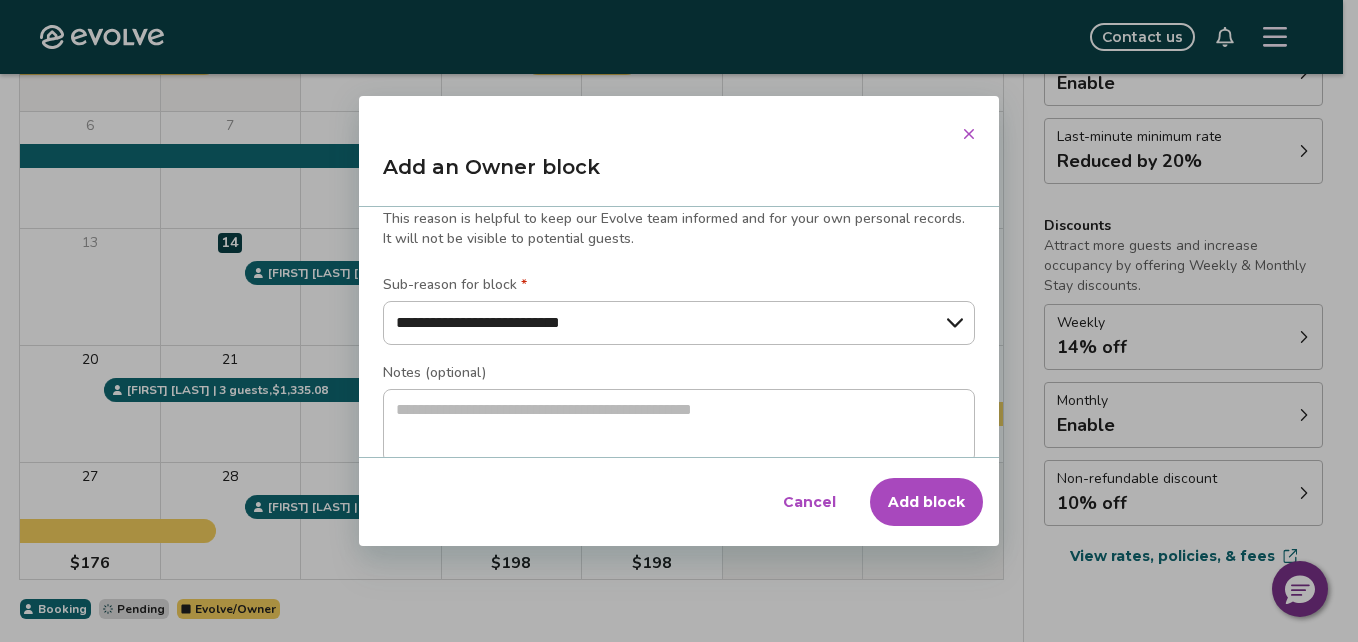 click on "Notes (optional)" at bounding box center (679, 375) 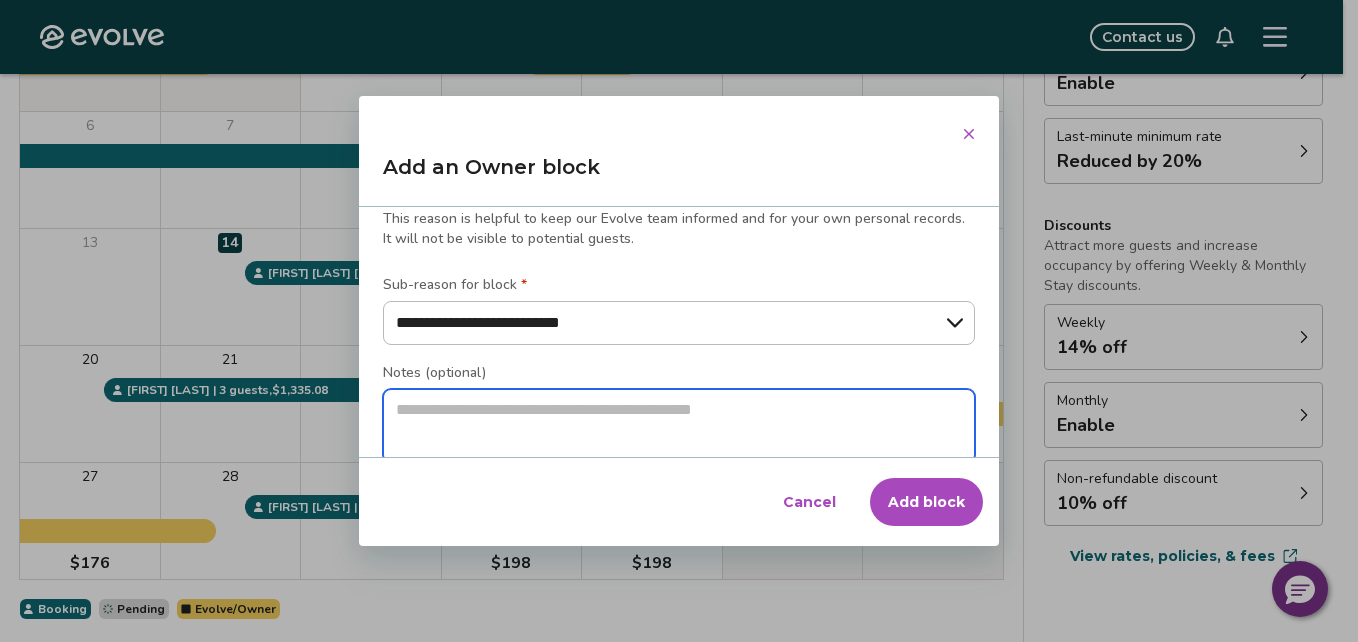 click at bounding box center [679, 426] 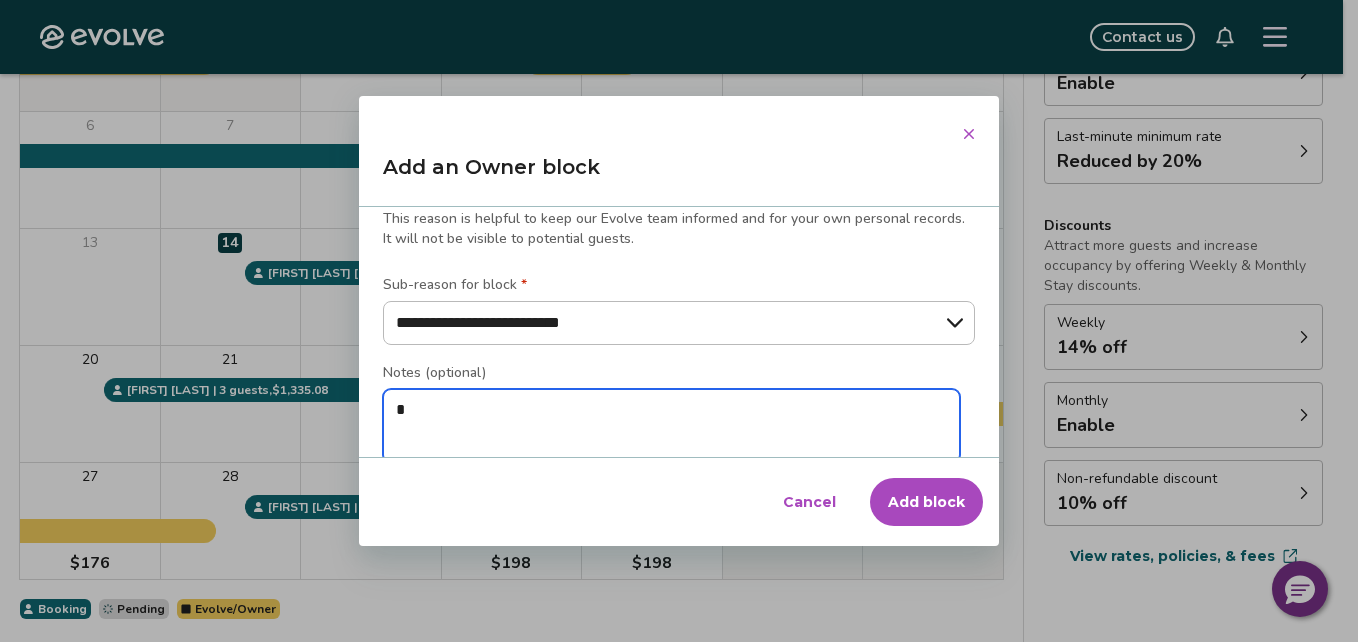 type on "*" 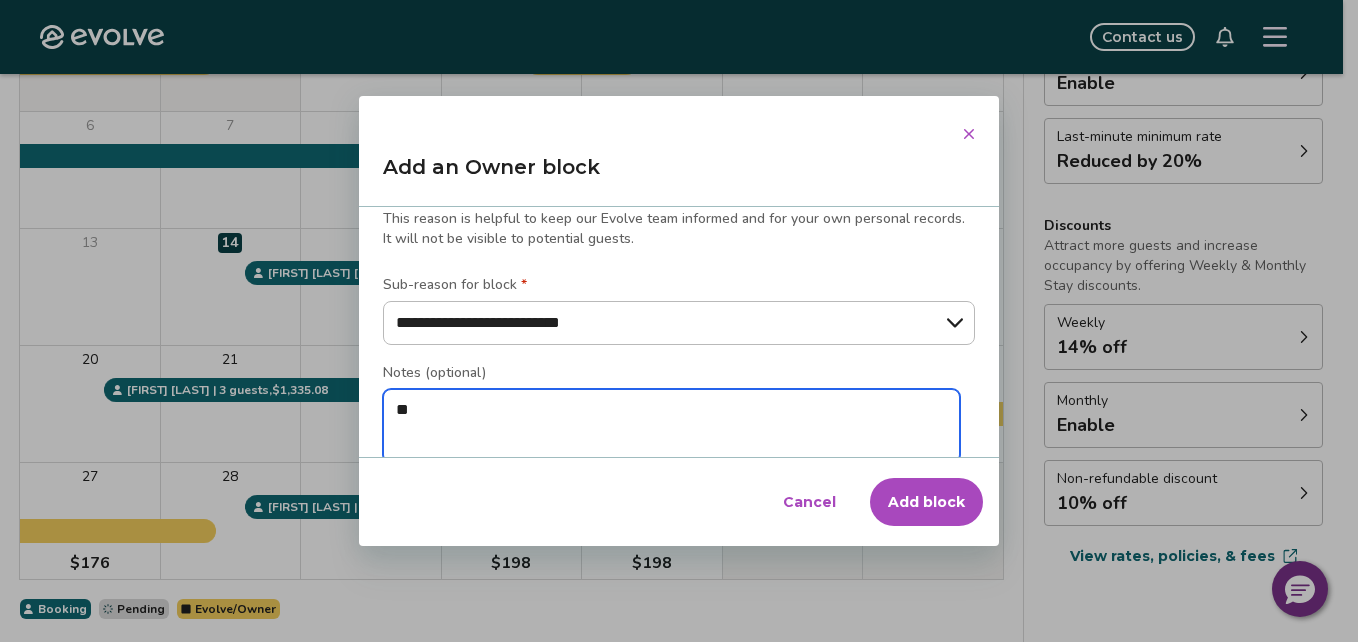 type on "*" 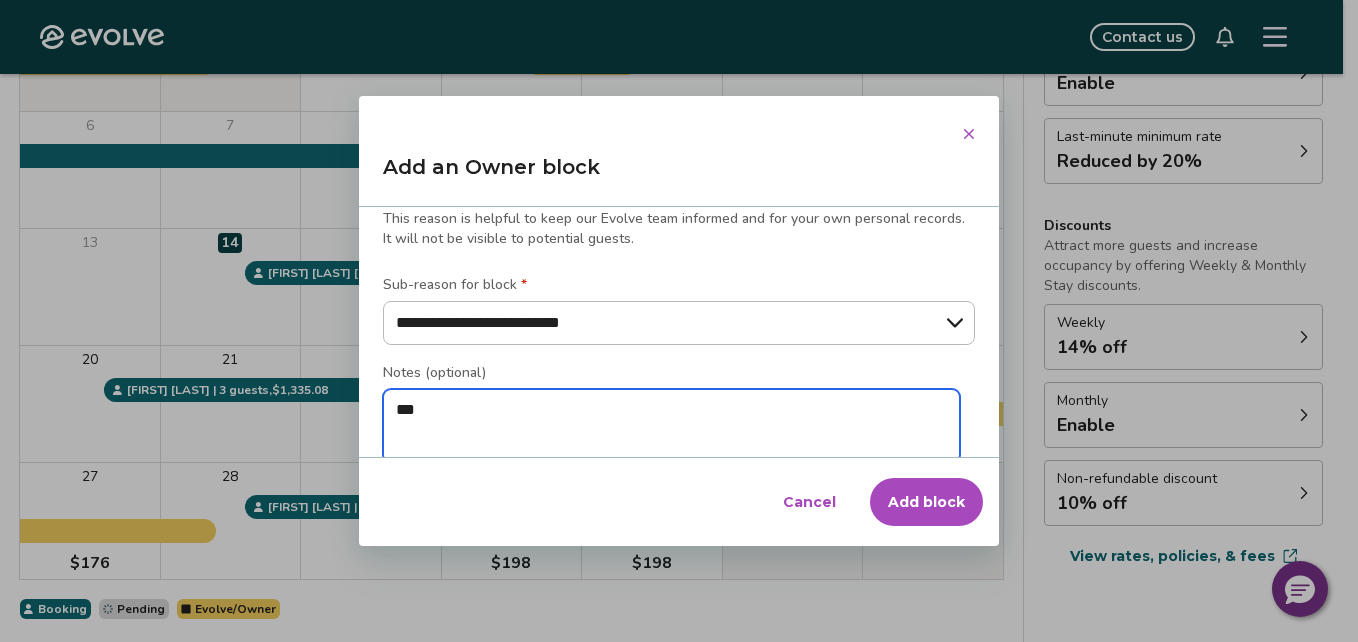 type on "*" 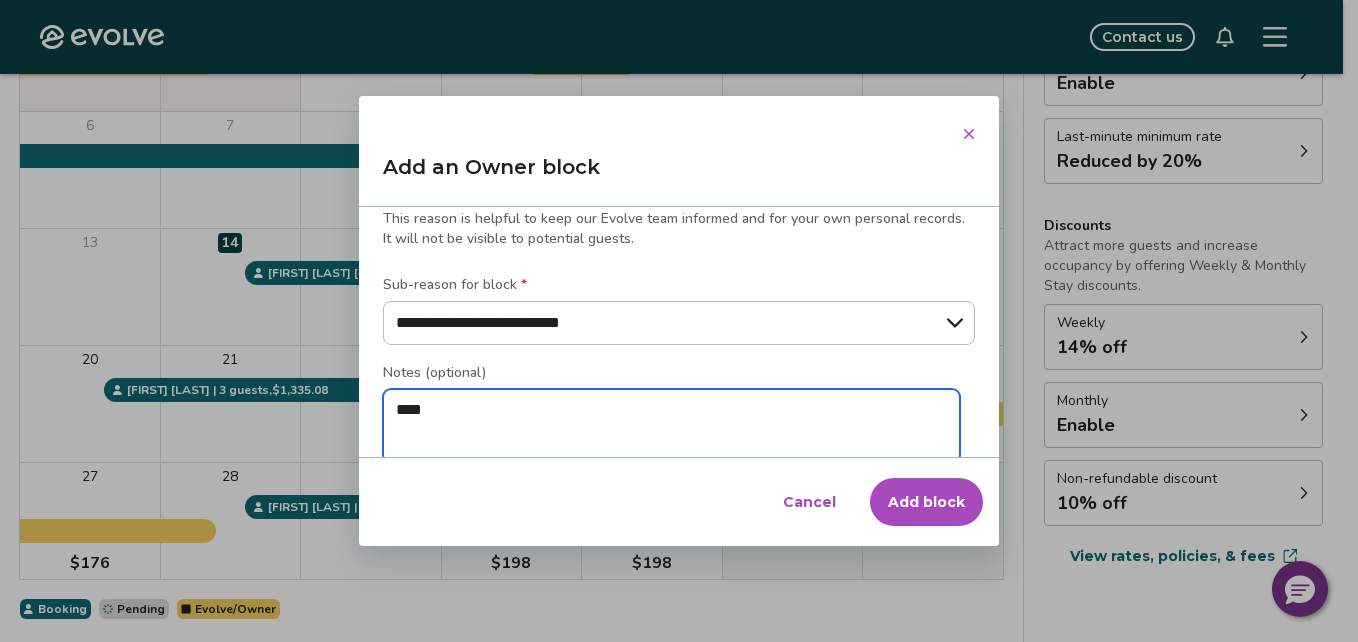 type on "*" 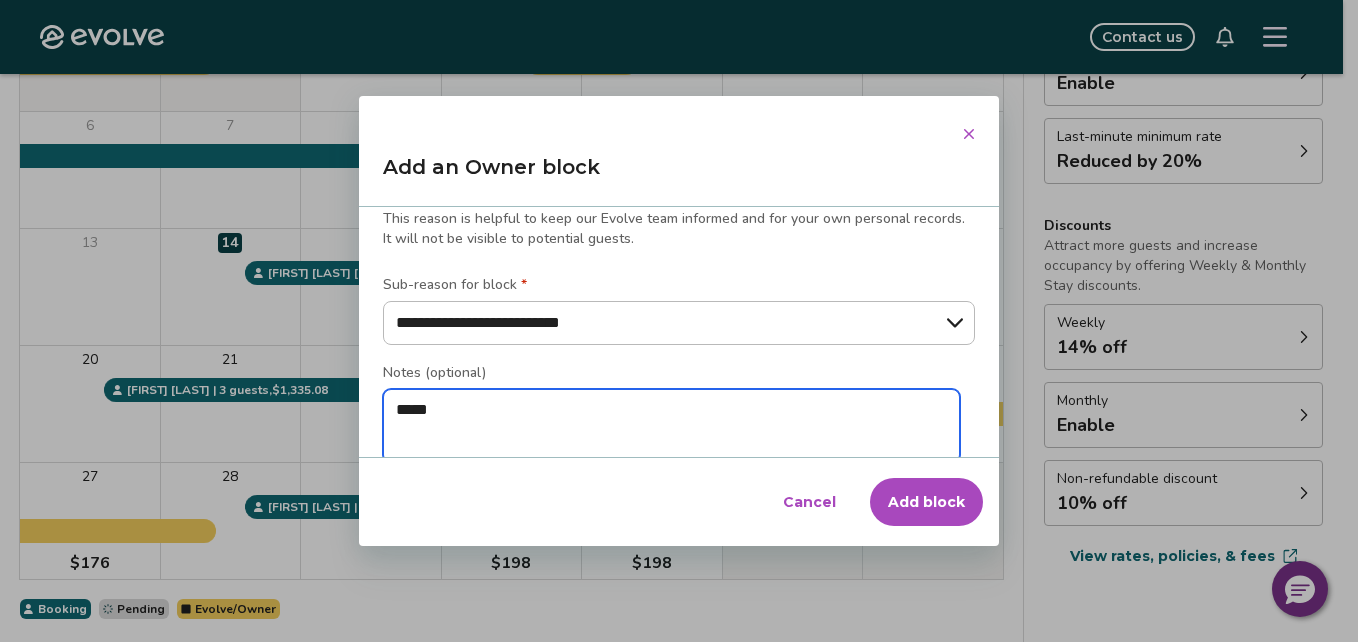 type on "*" 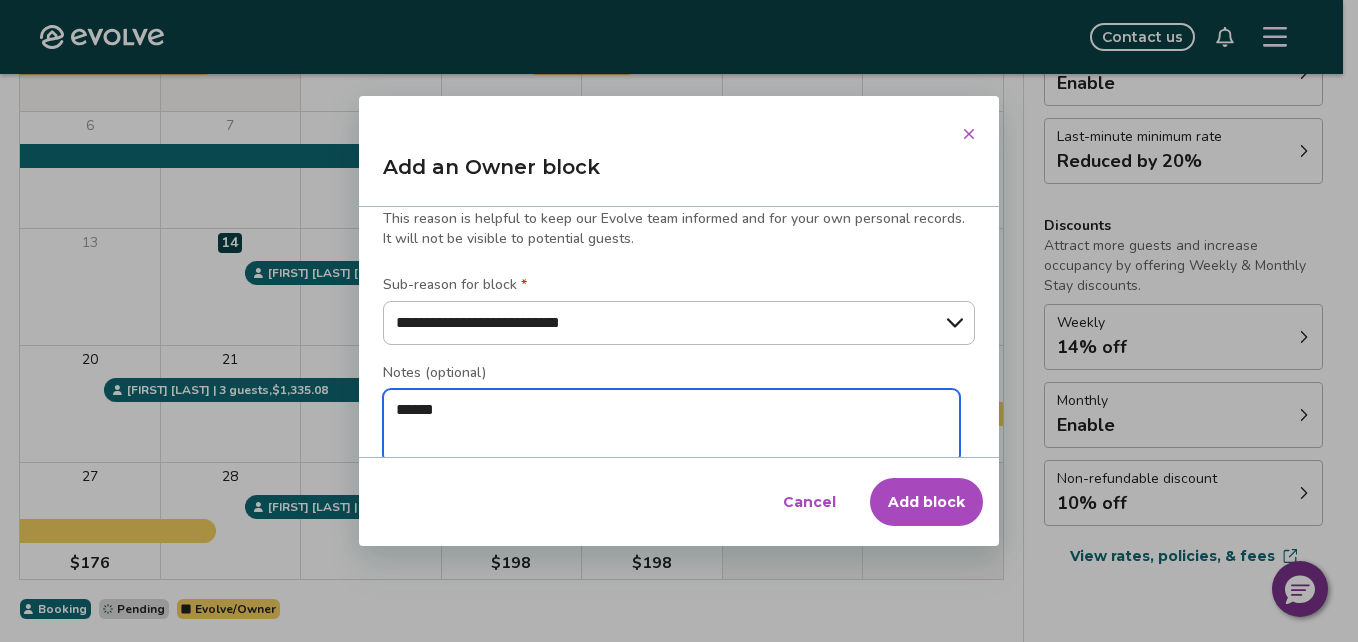 type on "*" 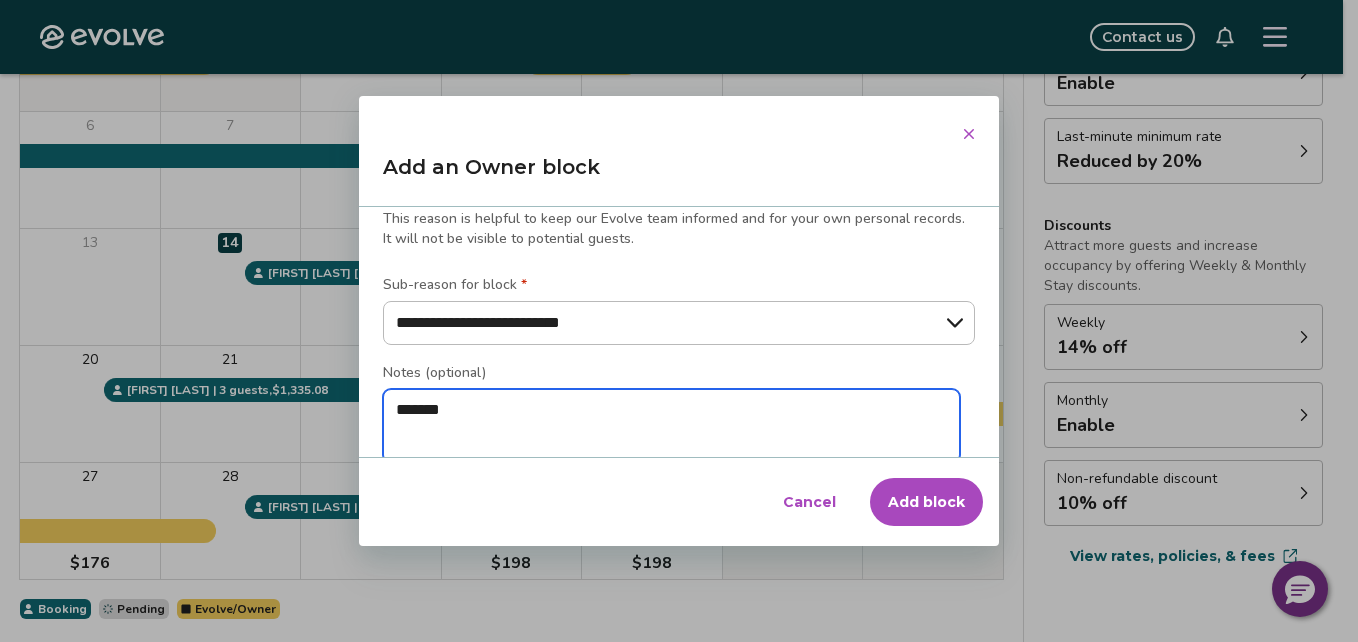 type on "*" 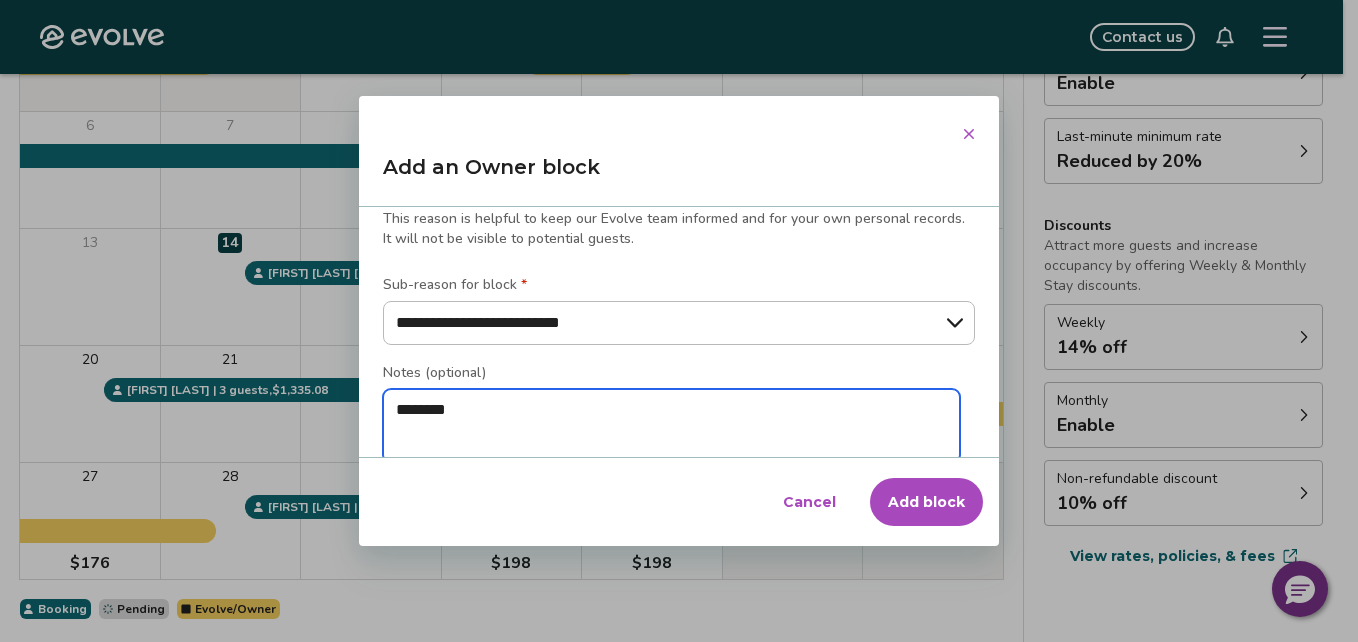 type on "*" 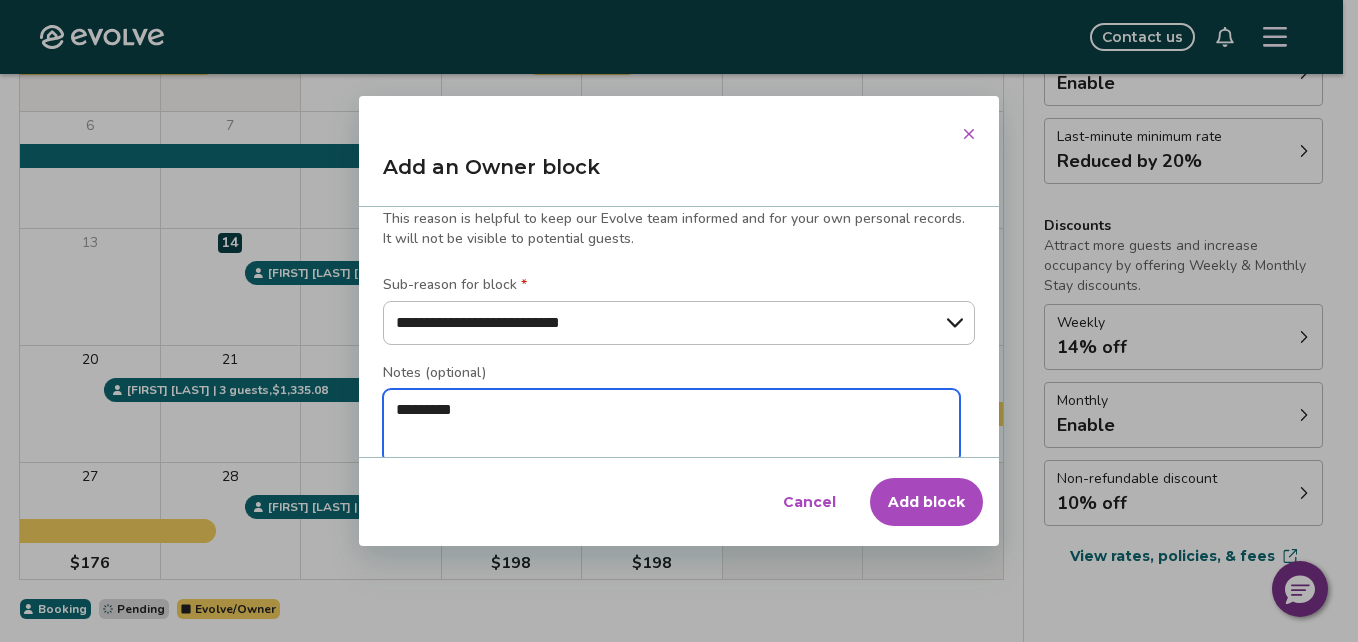 type on "*********" 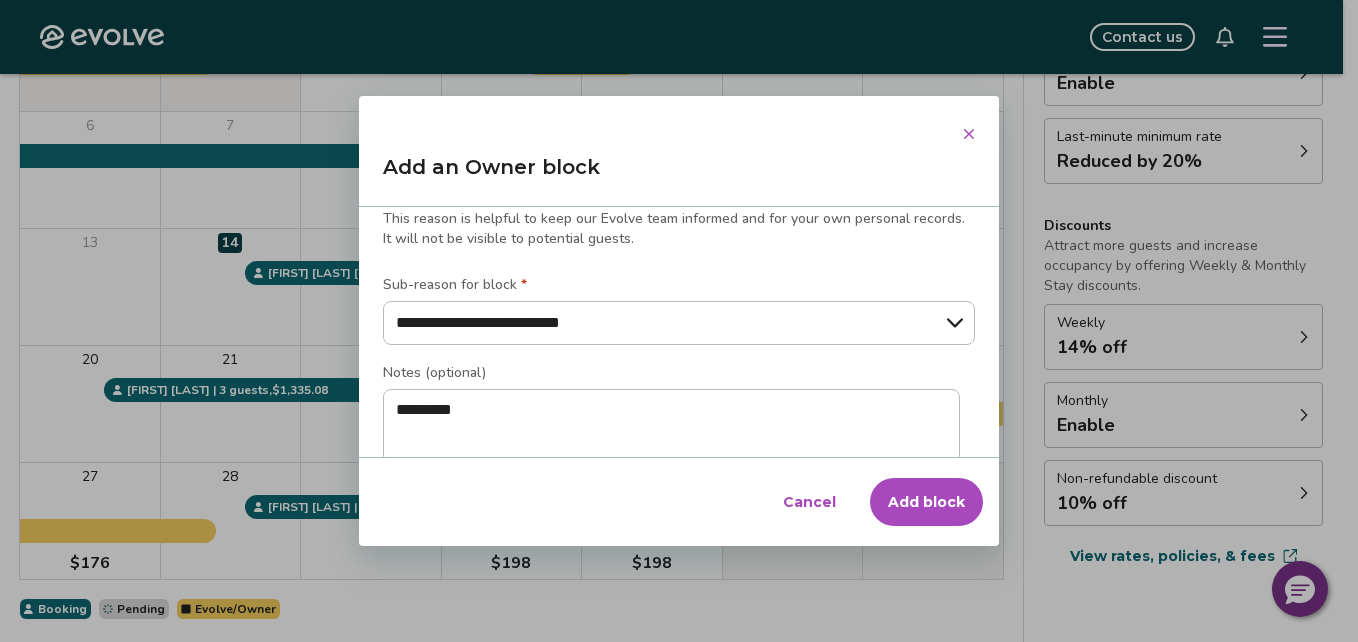 click on "Add block" at bounding box center (926, 502) 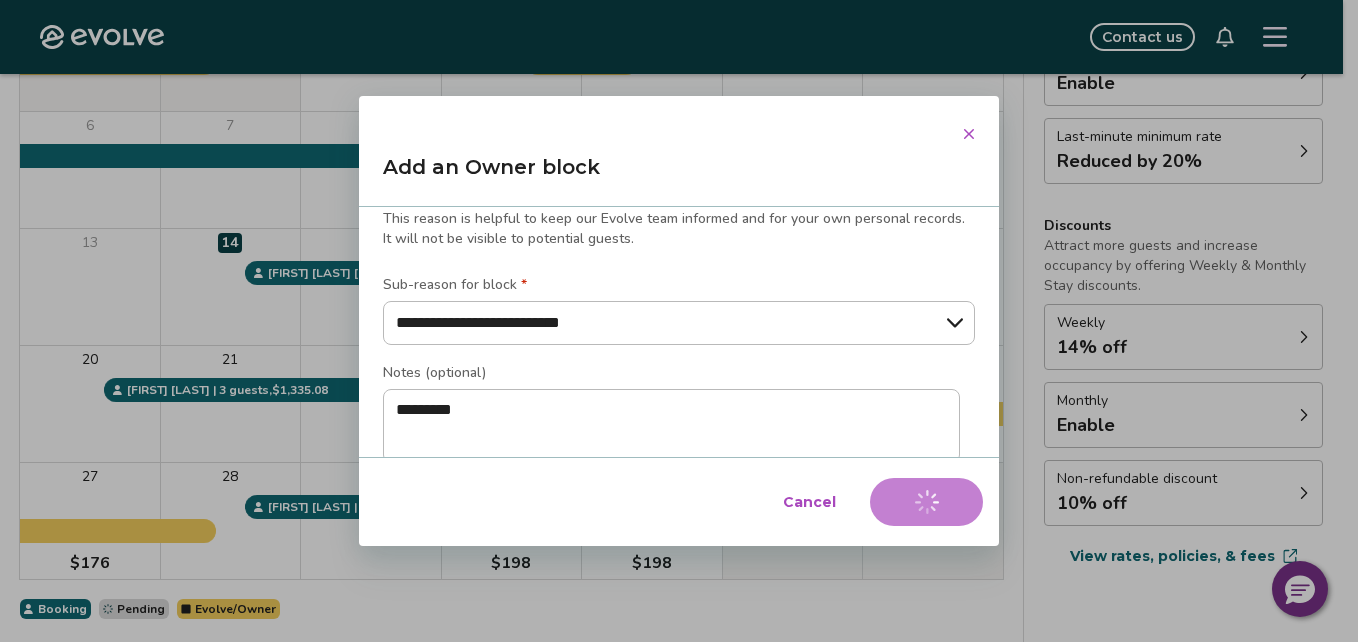 type on "*" 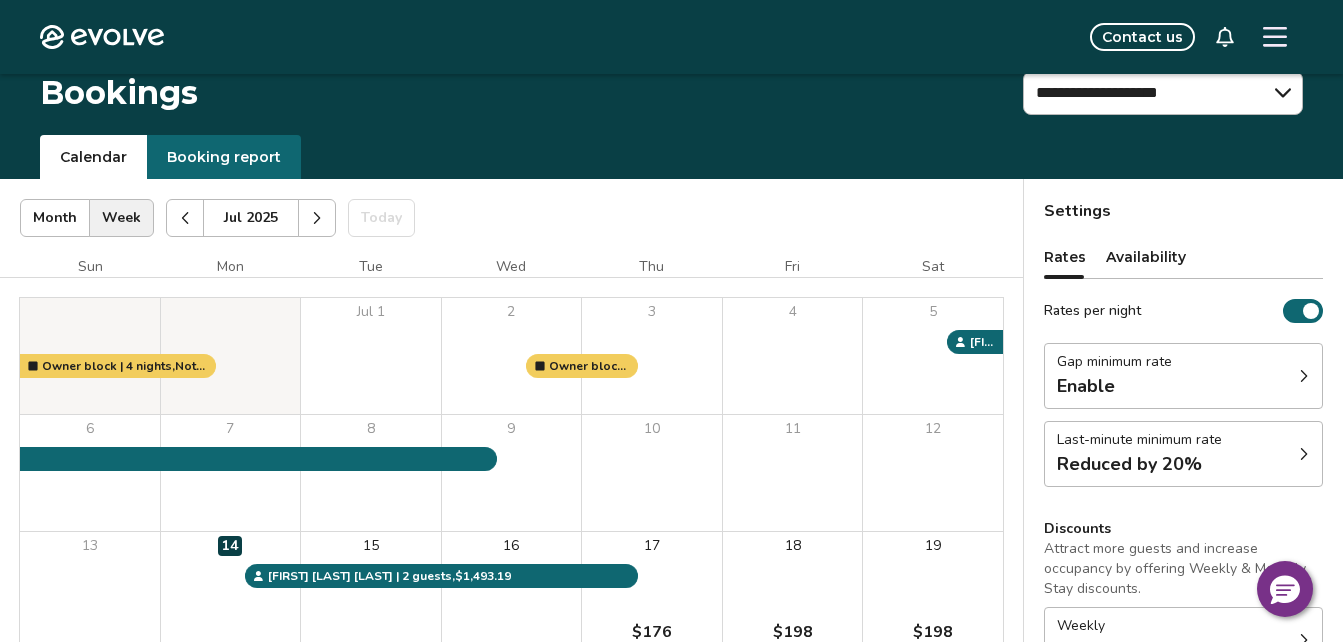 scroll, scrollTop: 0, scrollLeft: 0, axis: both 